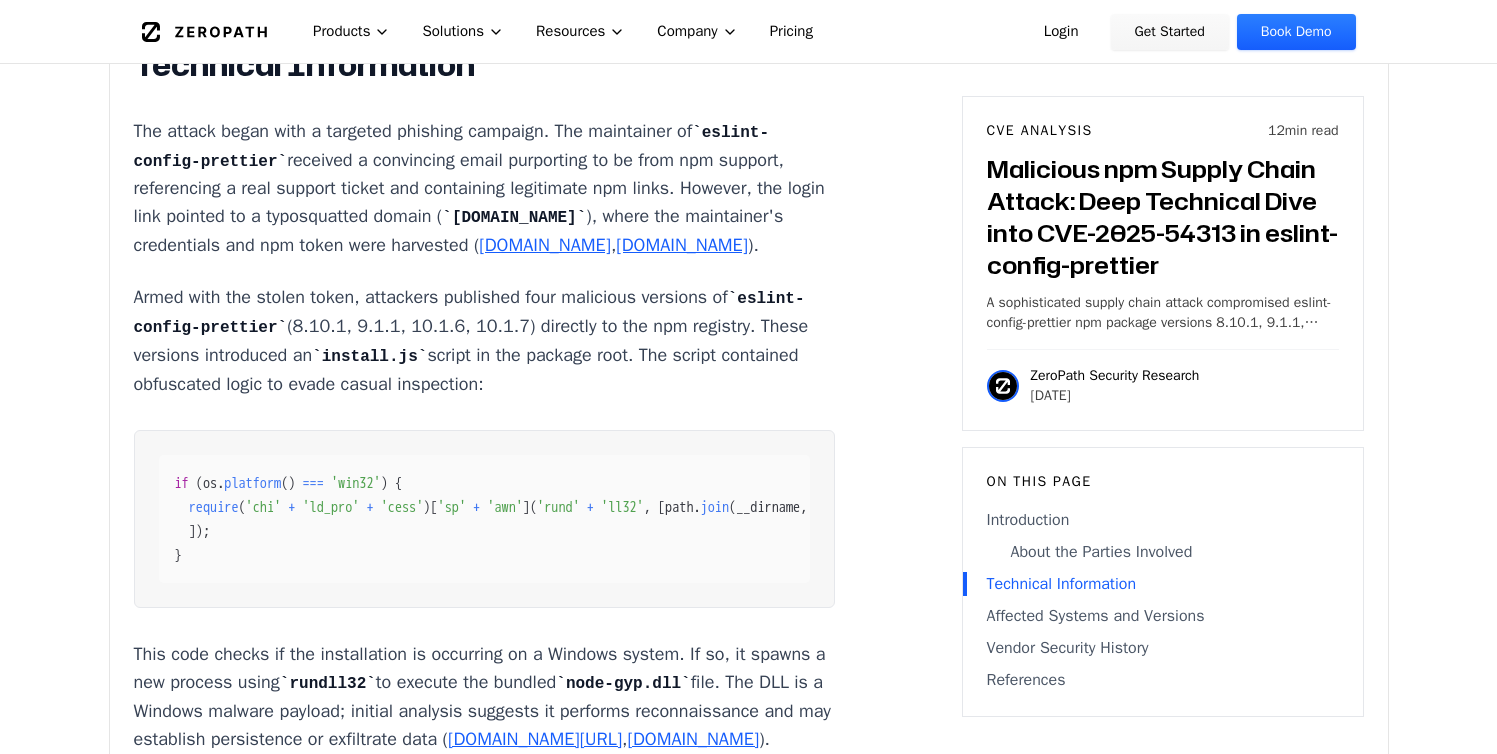 scroll, scrollTop: 2461, scrollLeft: 0, axis: vertical 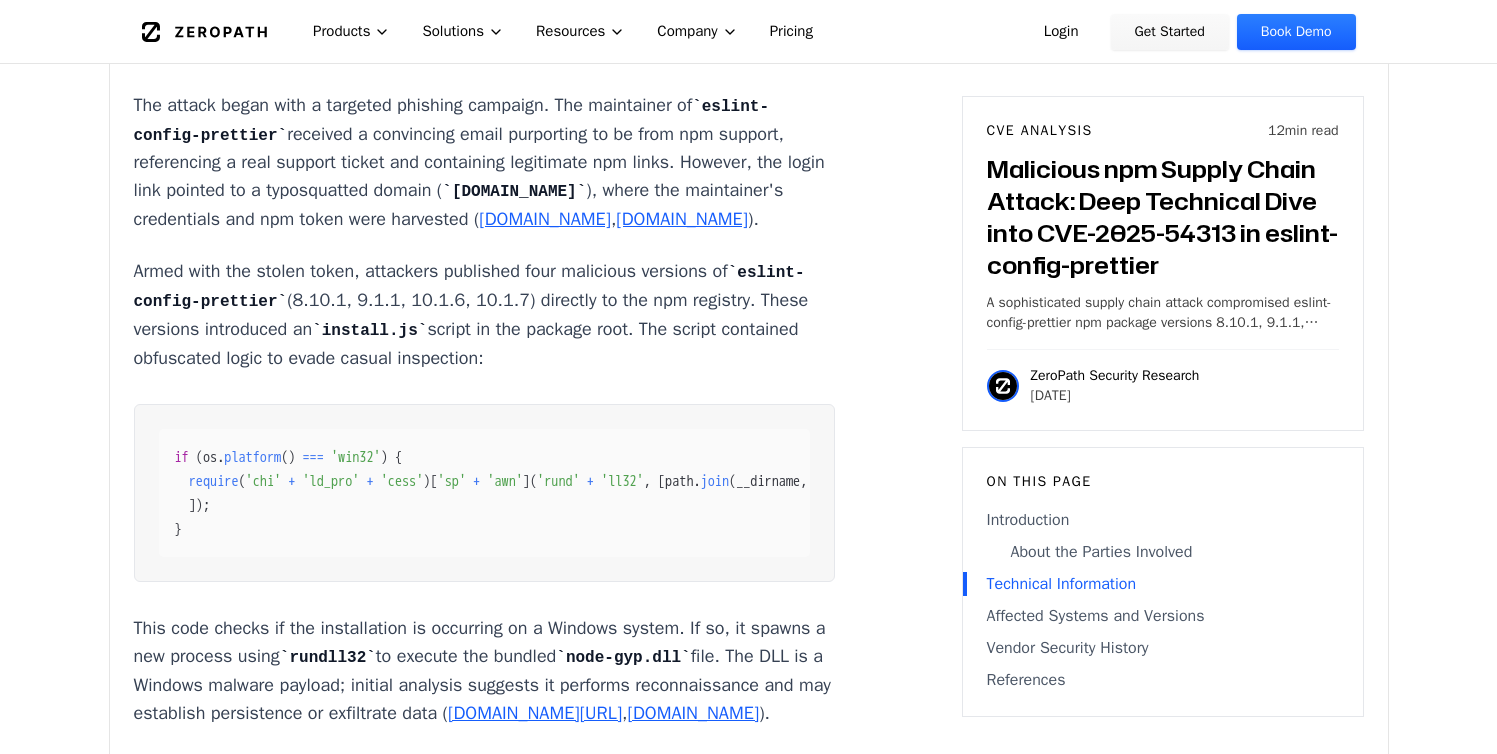 click on "Armed with the stolen token, attackers published four malicious versions of  eslint-config-prettier  (8.10.1, 9.1.1, 10.1.6, 10.1.7) directly to the npm registry. These versions introduced an  install.js  script in the package root. The script contained obfuscated logic to evade casual inspection:" at bounding box center (485, 314) 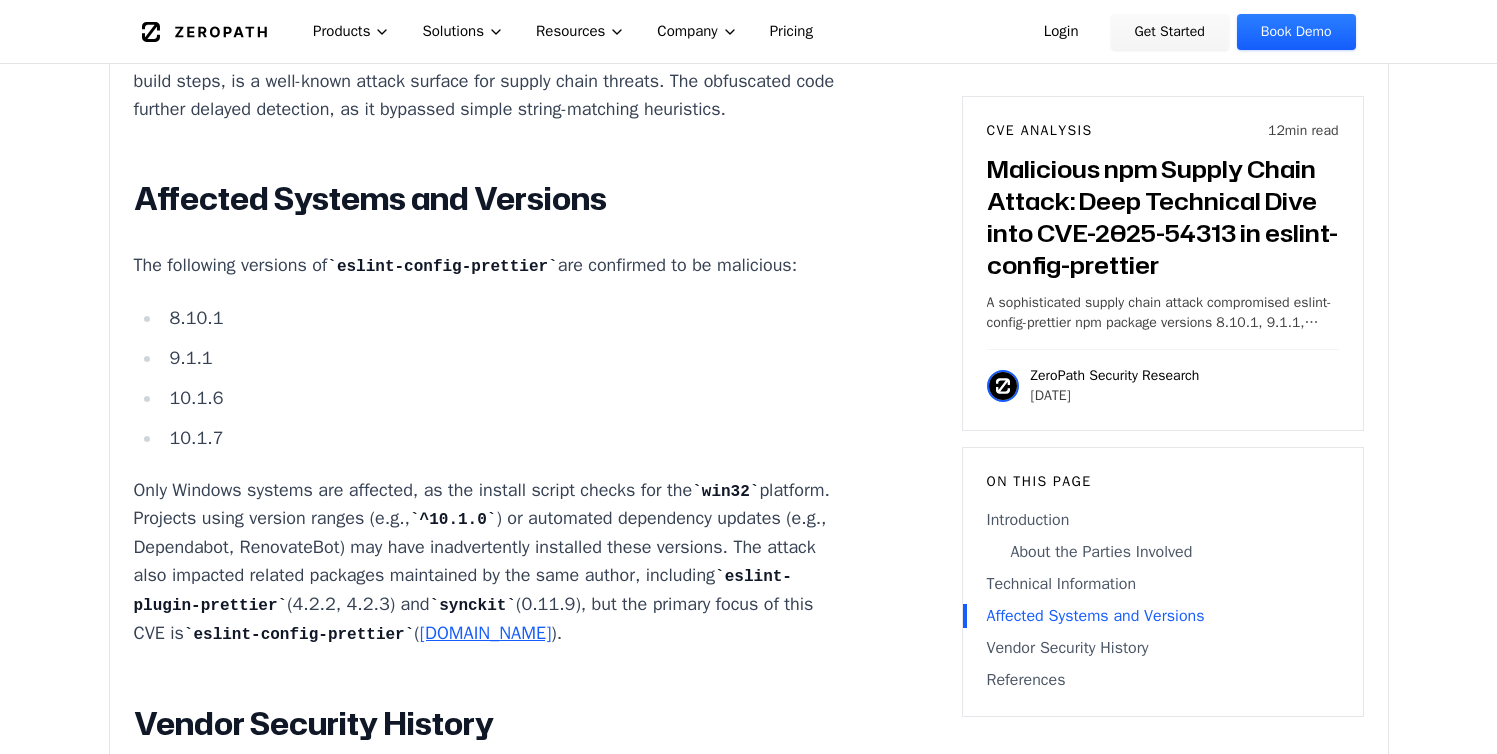 scroll, scrollTop: 3391, scrollLeft: 0, axis: vertical 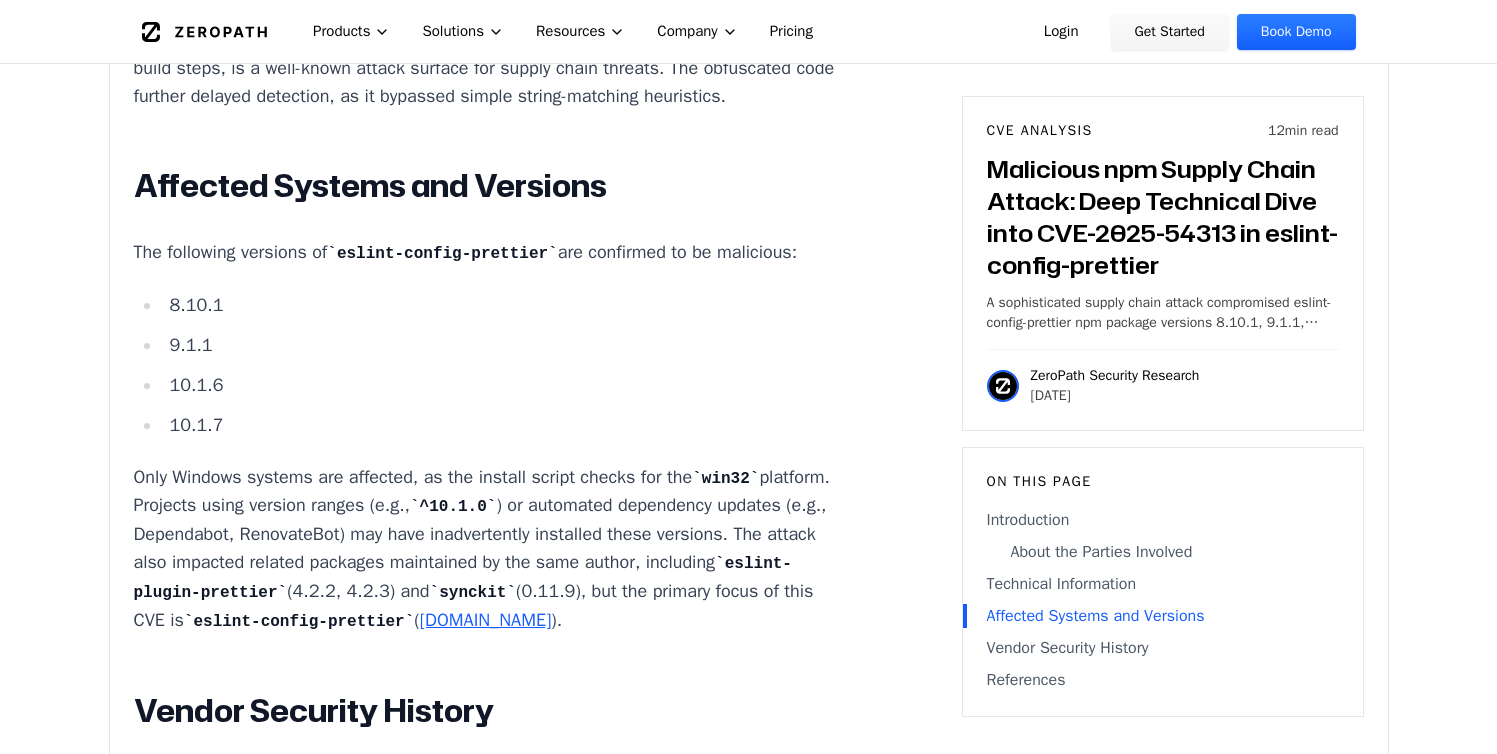 click on "8.10.1
9.1.1
10.1.6
10.1.7" at bounding box center (485, 365) 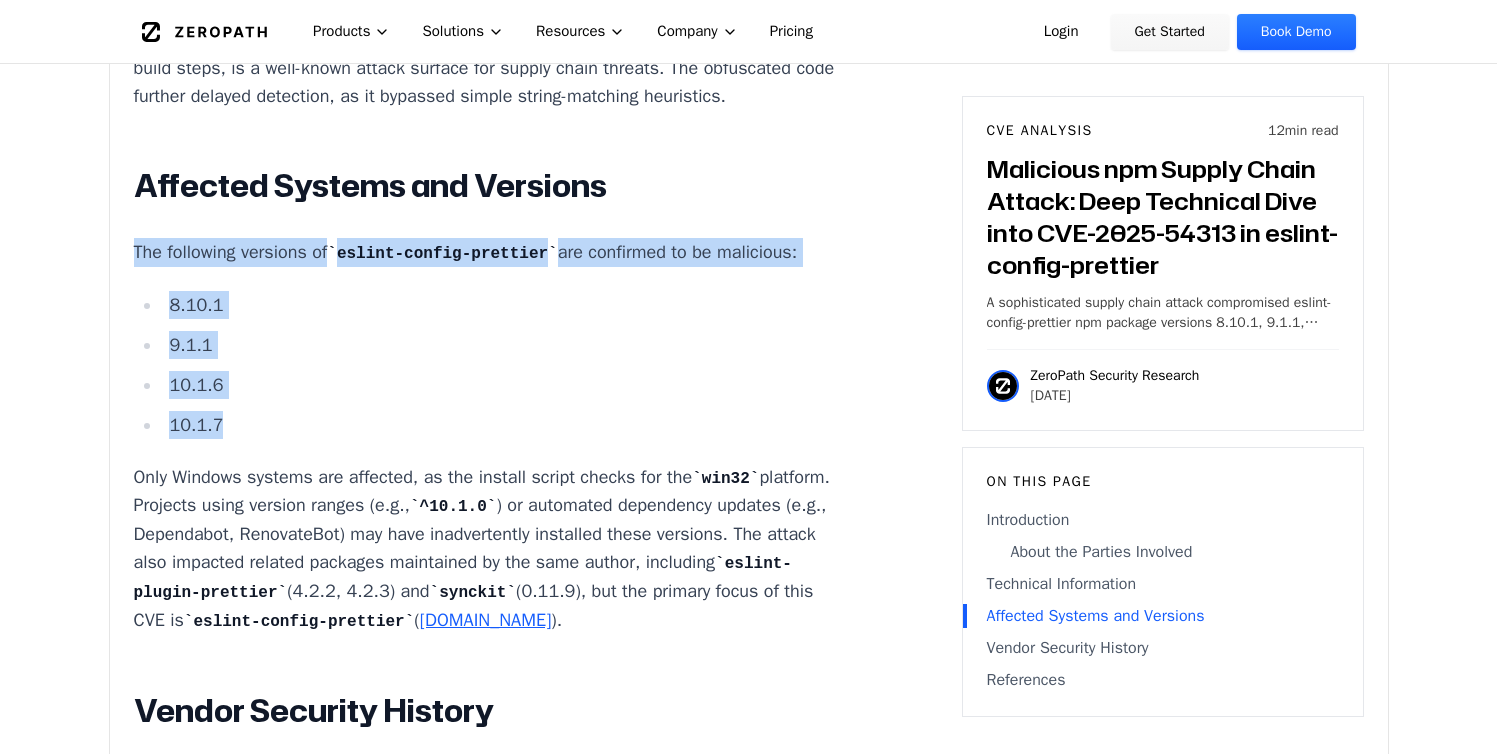 drag, startPoint x: 230, startPoint y: 446, endPoint x: 136, endPoint y: 273, distance: 196.88829 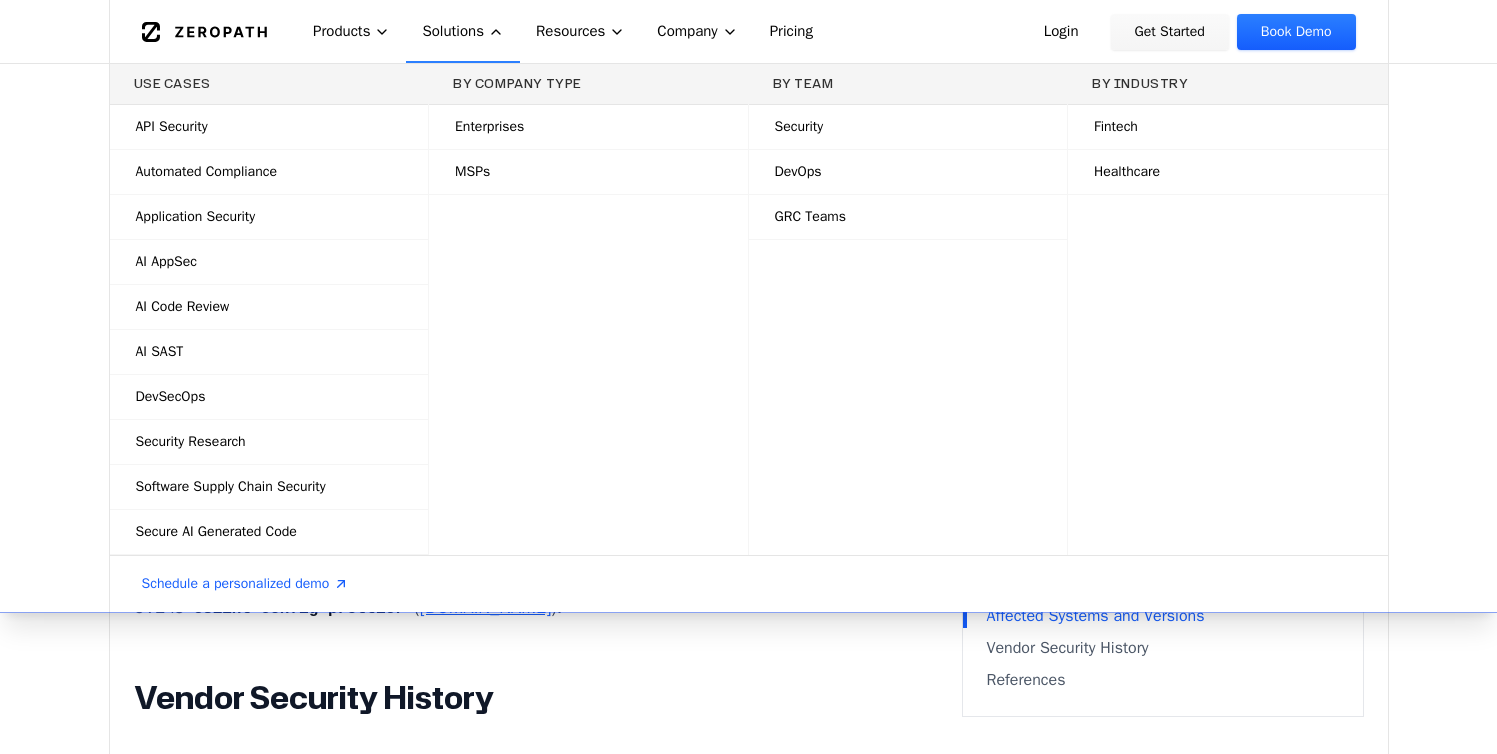 scroll, scrollTop: 3417, scrollLeft: 0, axis: vertical 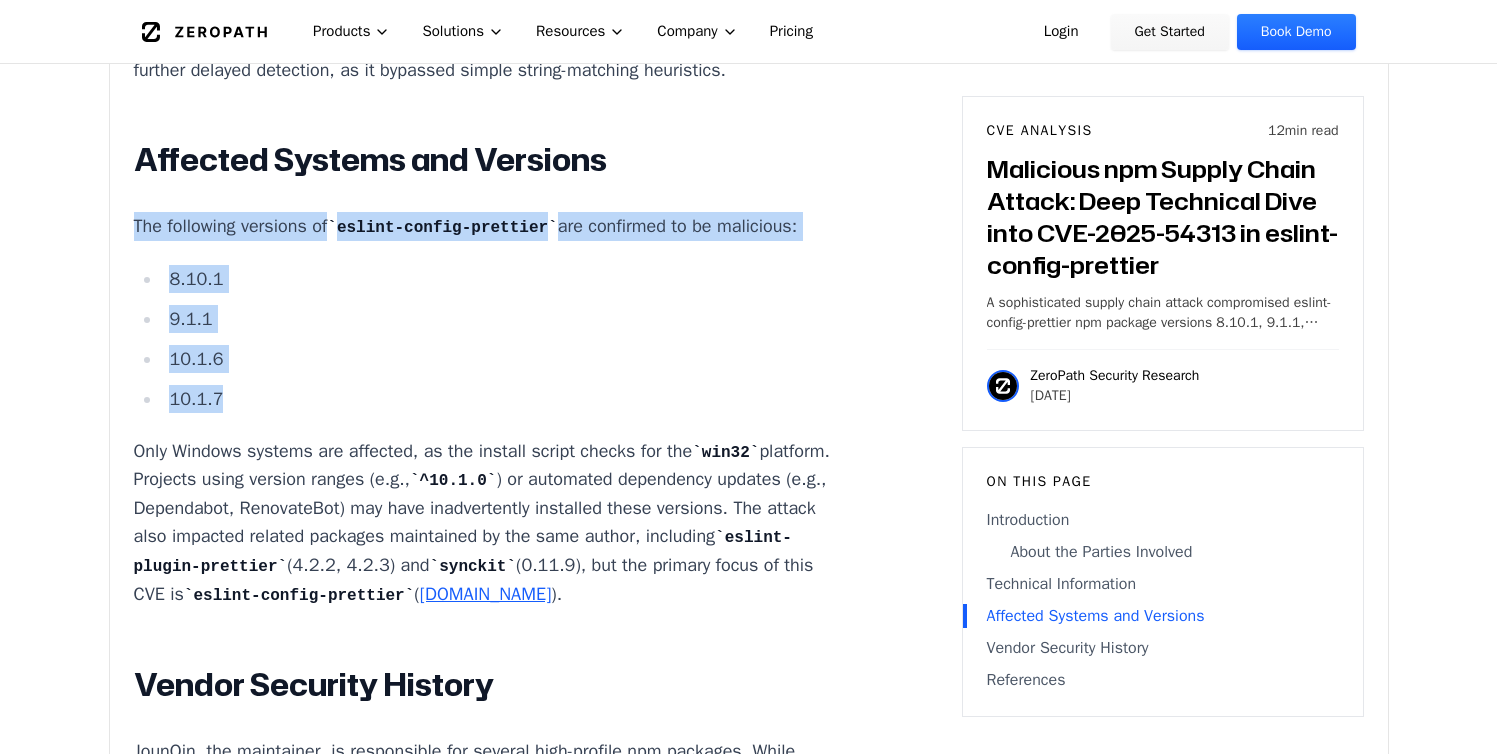 click on "9.1.1" at bounding box center (499, 319) 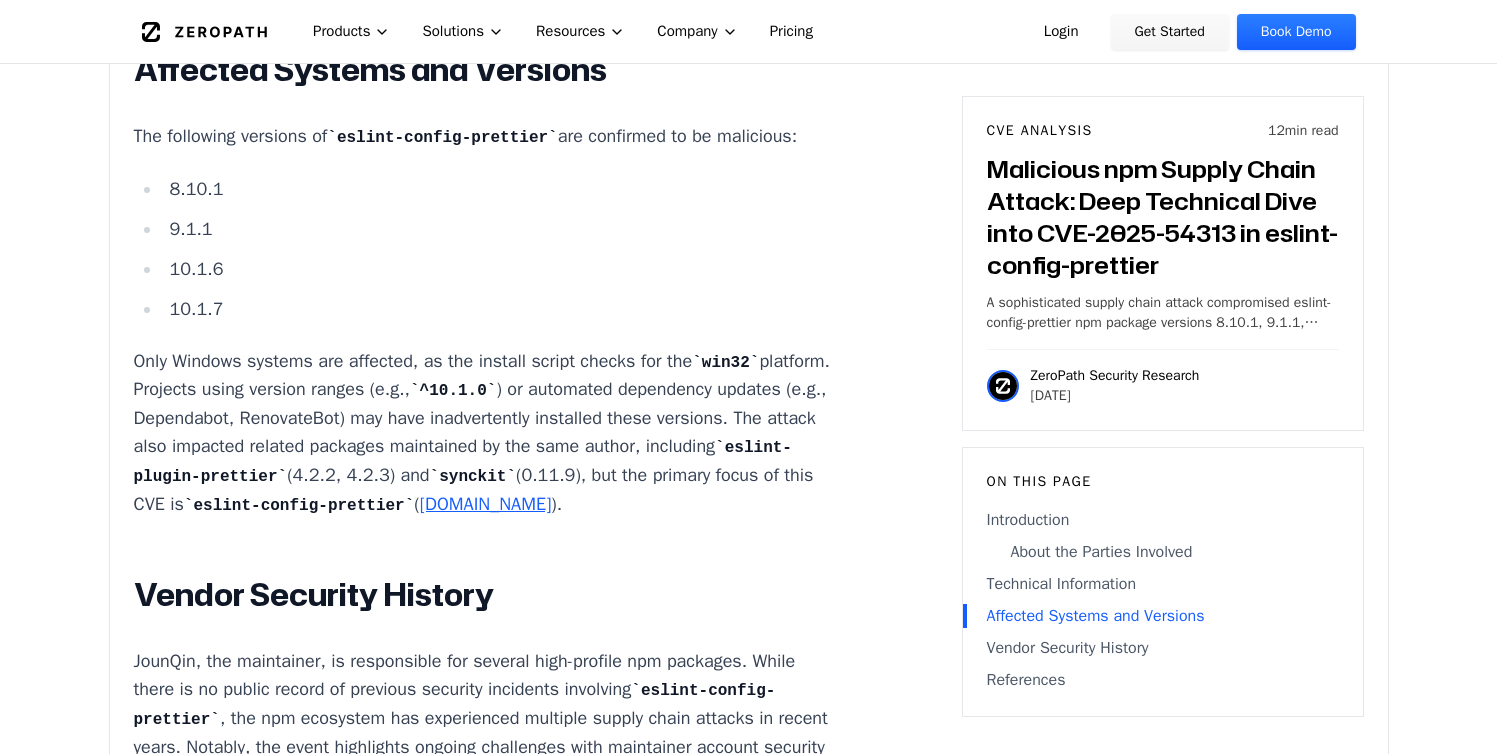 scroll, scrollTop: 3520, scrollLeft: 0, axis: vertical 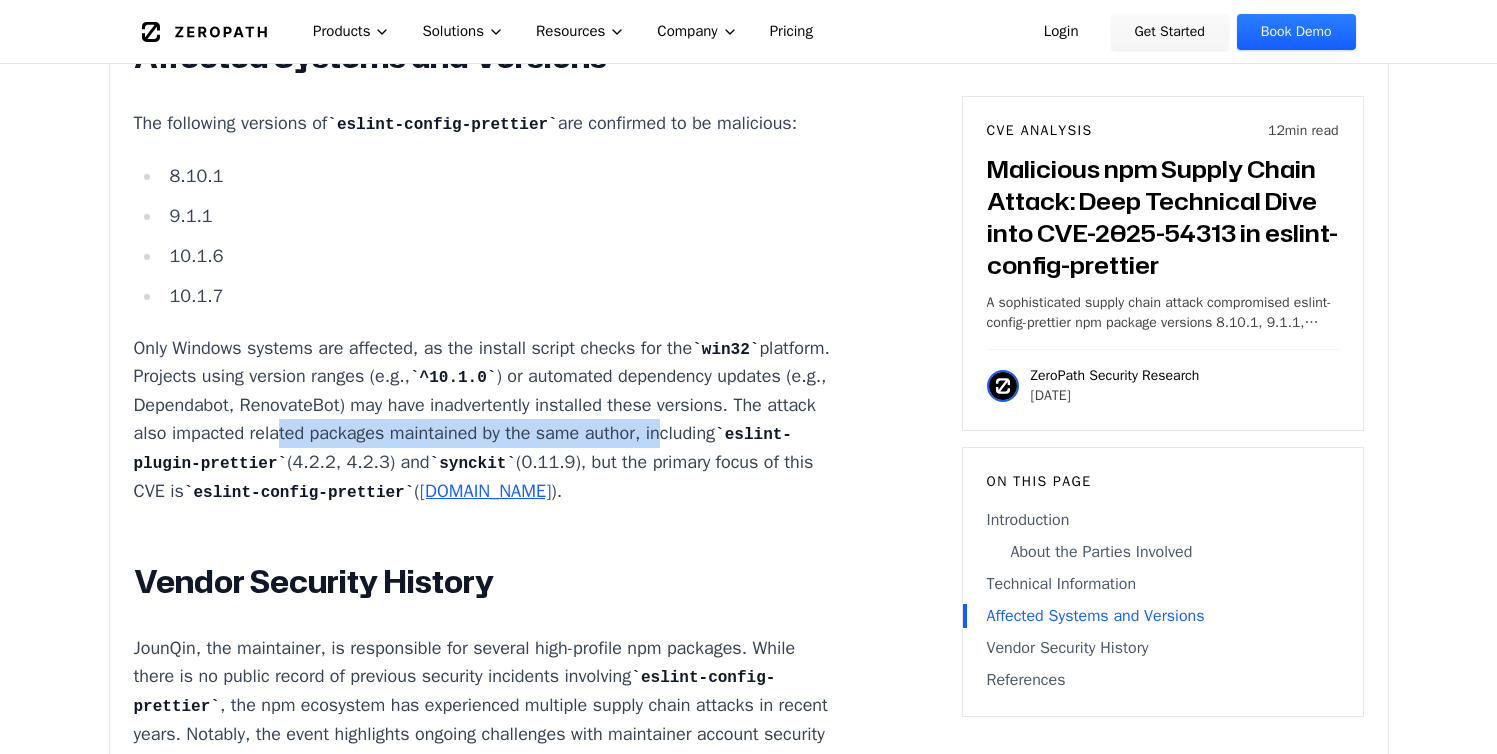 drag, startPoint x: 244, startPoint y: 450, endPoint x: 674, endPoint y: 441, distance: 430.09418 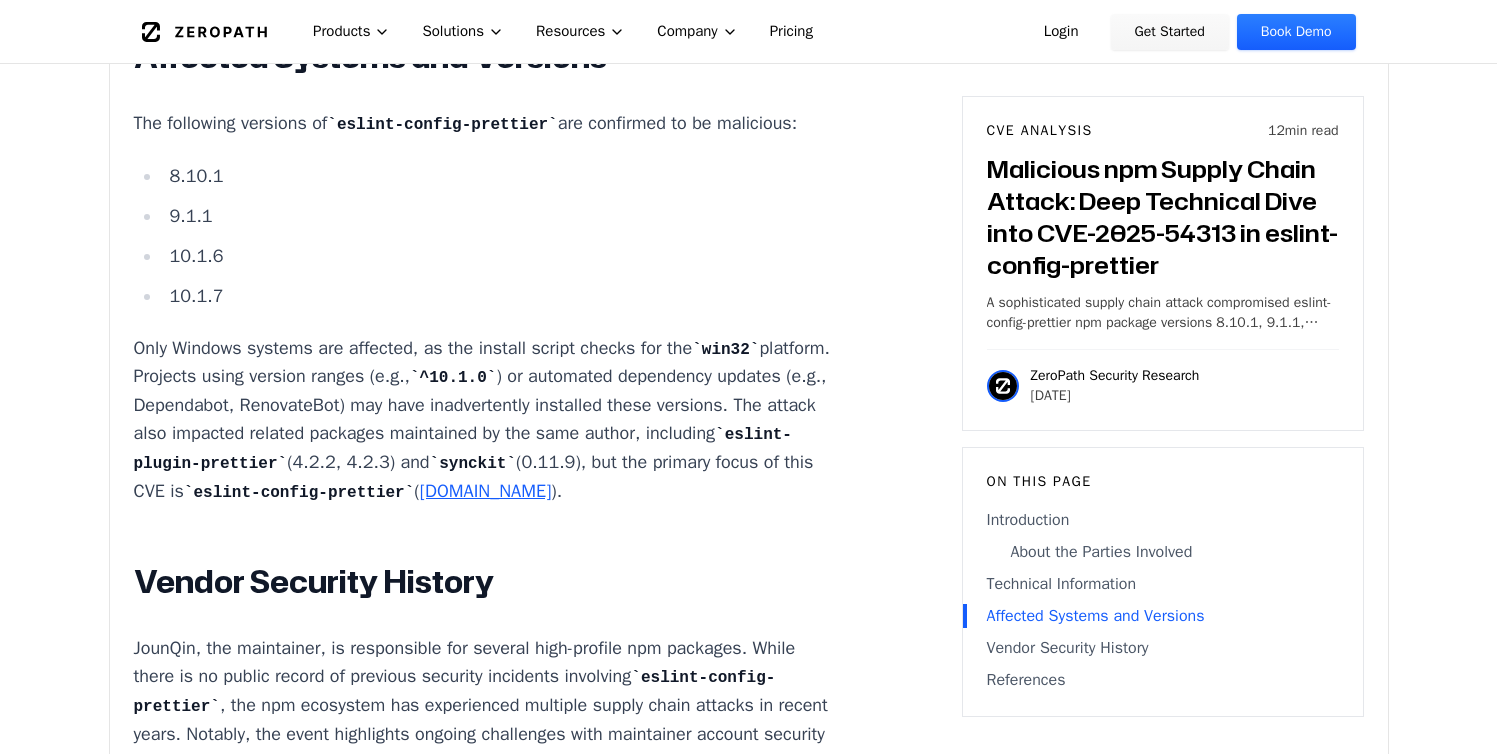 click on "Only Windows systems are affected, as the install script checks for the  win32  platform. Projects using version ranges (e.g.,  ^10.1.0 ) or automated dependency updates (e.g., Dependabot, RenovateBot) may have inadvertently installed these versions. The attack also impacted related packages maintained by the same author, including  eslint-plugin-prettier  (4.2.2, 4.2.3) and  synckit  (0.11.9), but the primary focus of this CVE is  eslint-config-prettier  ( [DOMAIN_NAME] )." at bounding box center [485, 420] 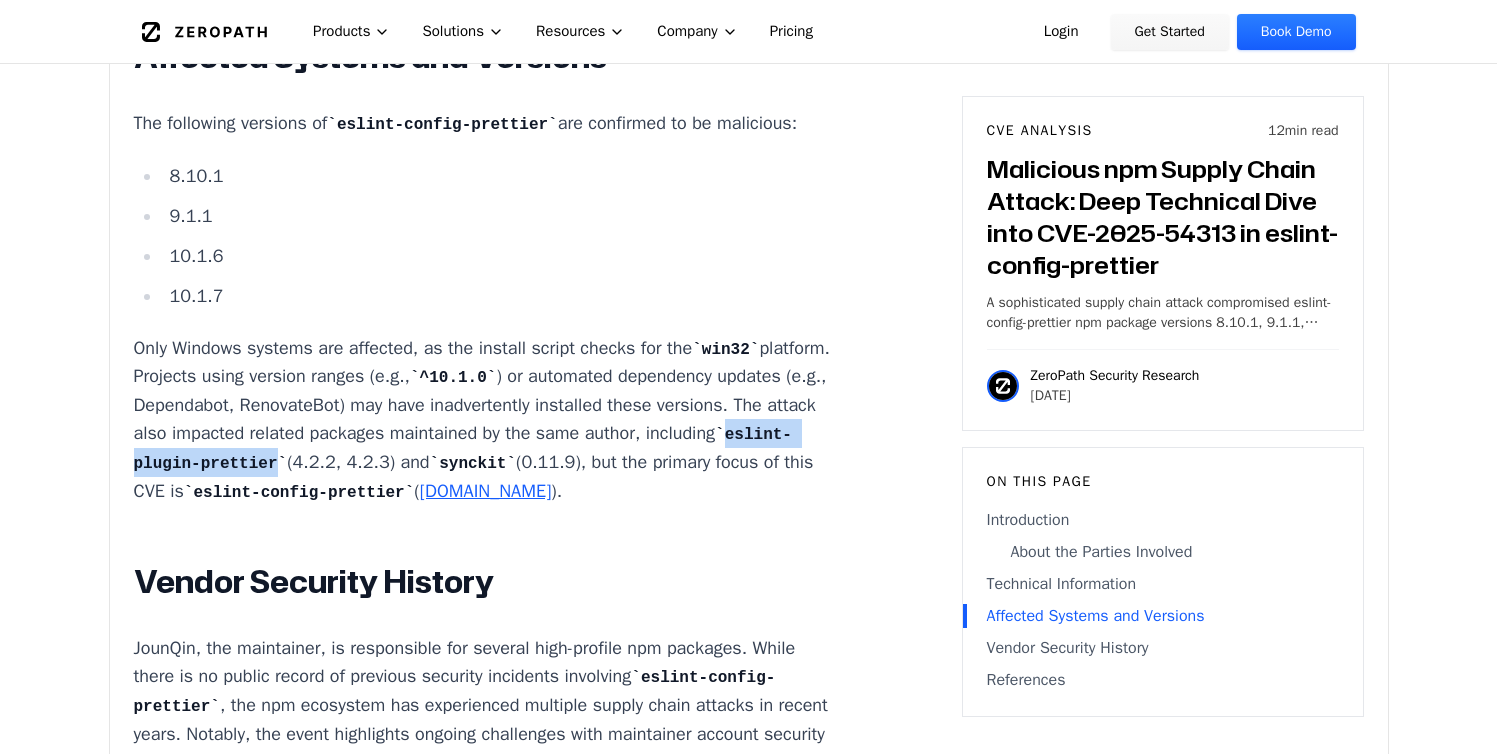 drag, startPoint x: 696, startPoint y: 457, endPoint x: 209, endPoint y: 480, distance: 487.54282 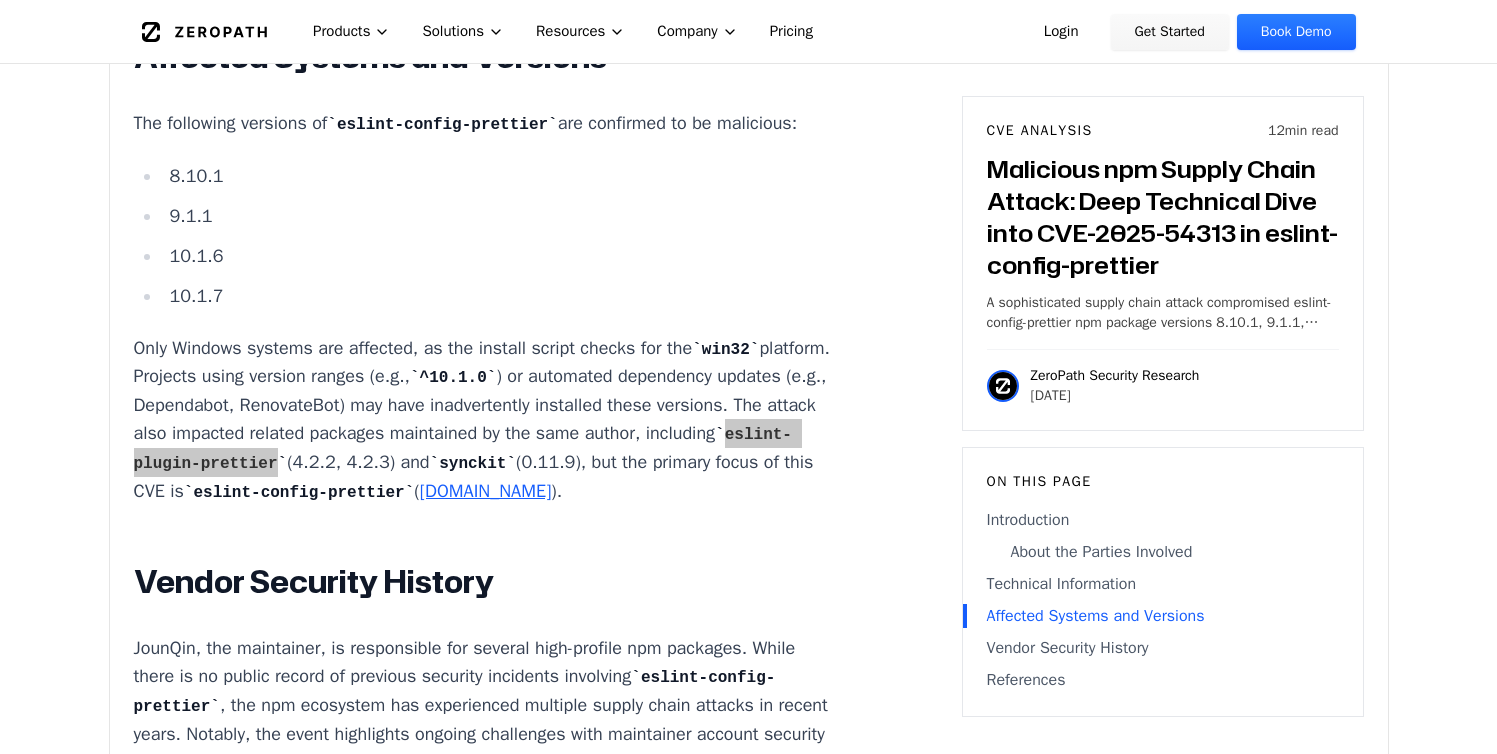 scroll, scrollTop: 3533, scrollLeft: 0, axis: vertical 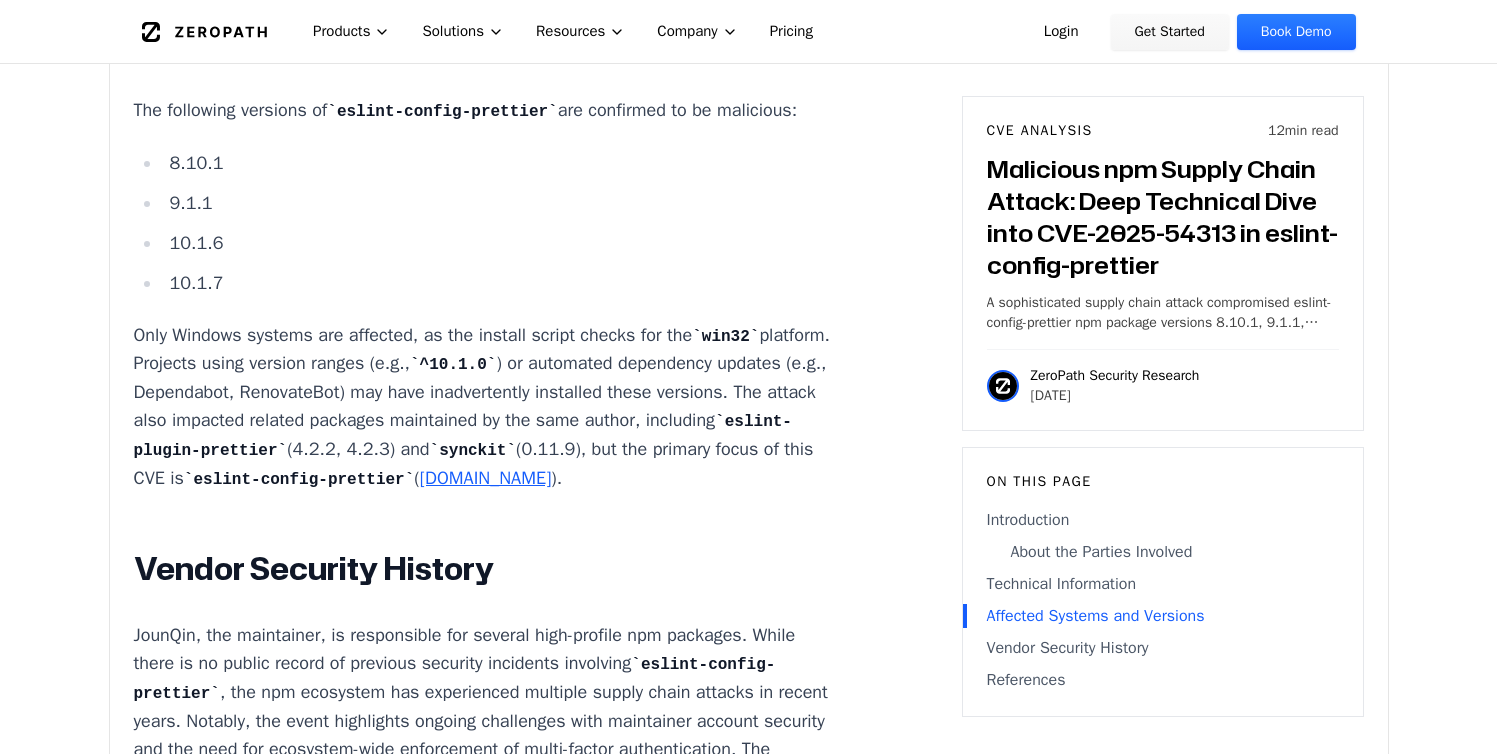 click on "Only Windows systems are affected, as the install script checks for the  win32  platform. Projects using version ranges (e.g.,  ^10.1.0 ) or automated dependency updates (e.g., Dependabot, RenovateBot) may have inadvertently installed these versions. The attack also impacted related packages maintained by the same author, including  eslint-plugin-prettier  (4.2.2, 4.2.3) and  synckit  (0.11.9), but the primary focus of this CVE is  eslint-config-prettier  ( [DOMAIN_NAME] )." at bounding box center [485, 407] 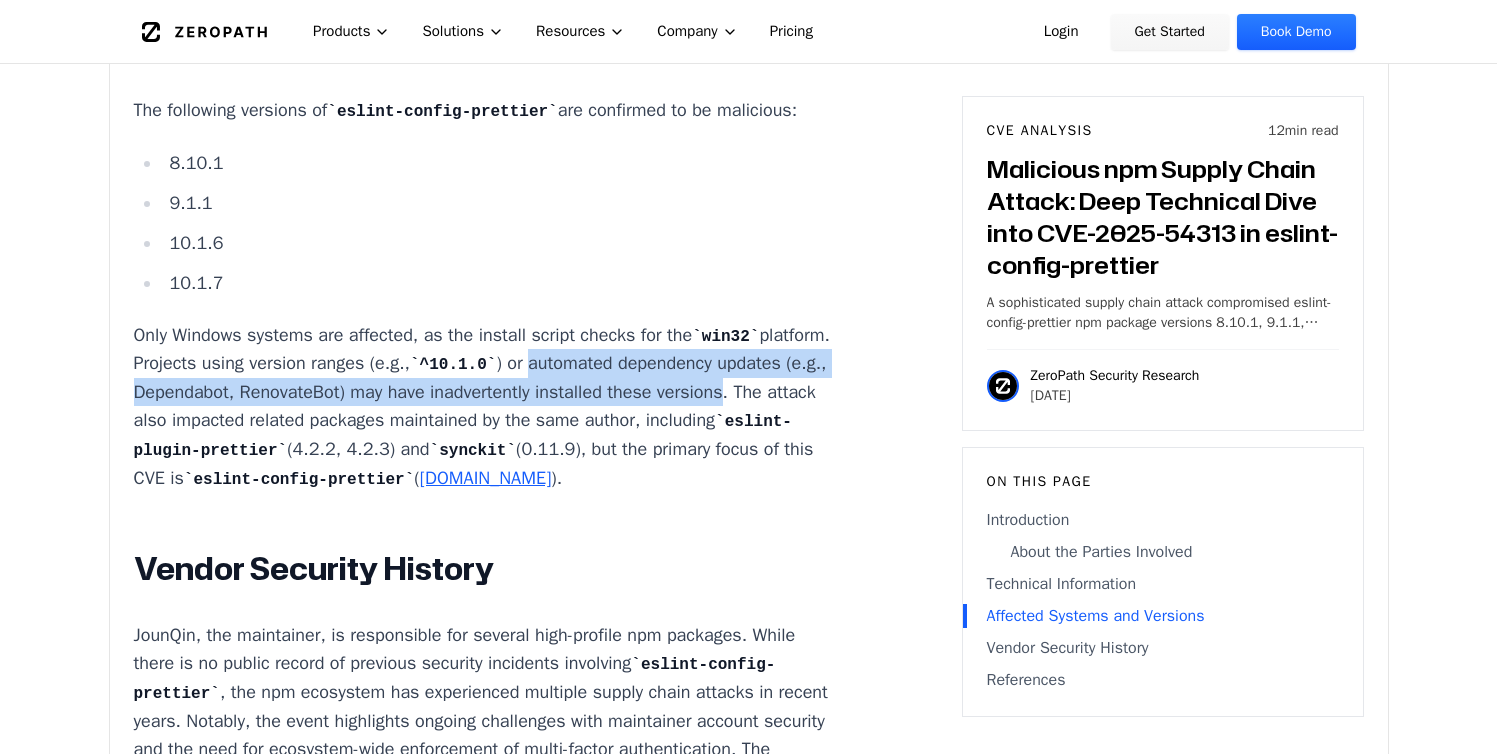 drag, startPoint x: 730, startPoint y: 416, endPoint x: 541, endPoint y: 388, distance: 191.06282 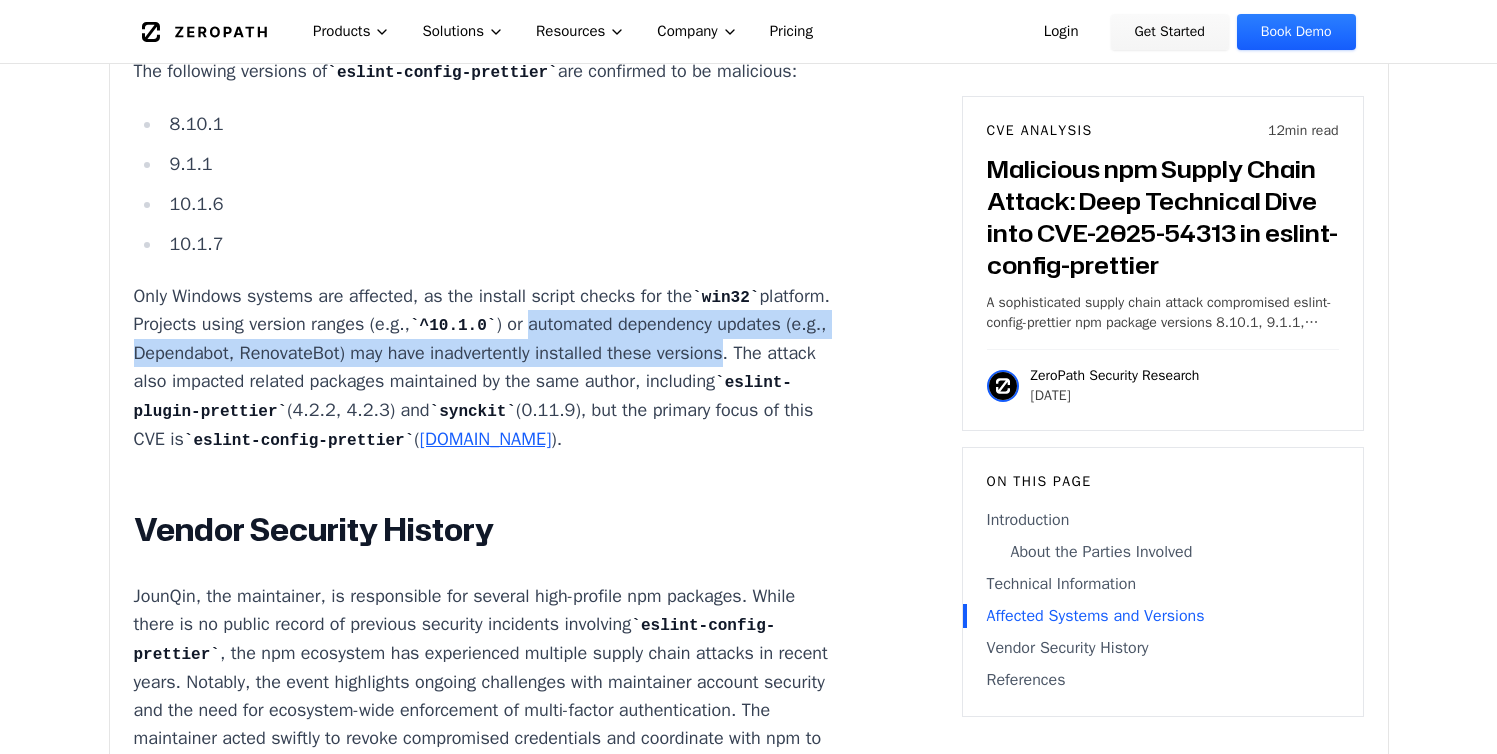 scroll, scrollTop: 3585, scrollLeft: 0, axis: vertical 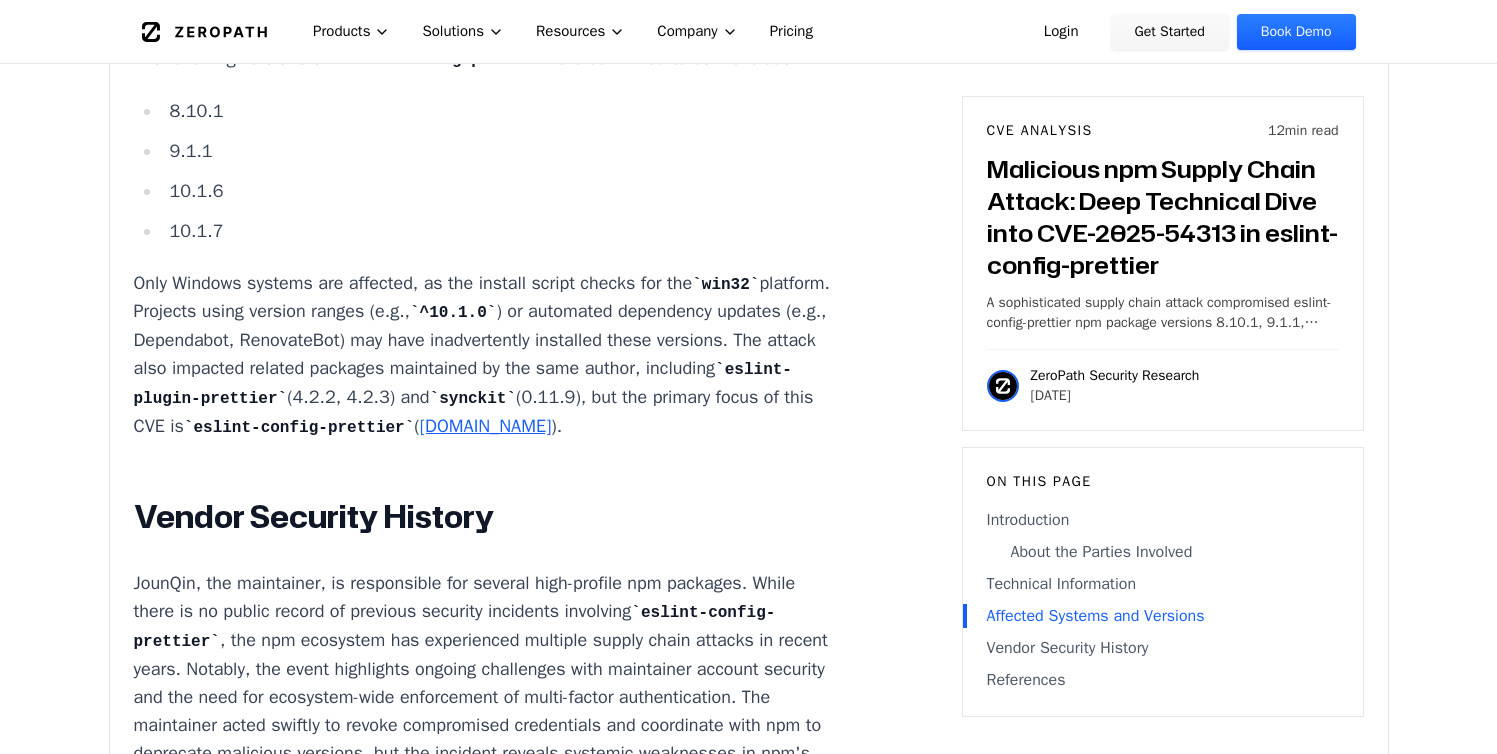click on "synckit" at bounding box center [473, 399] 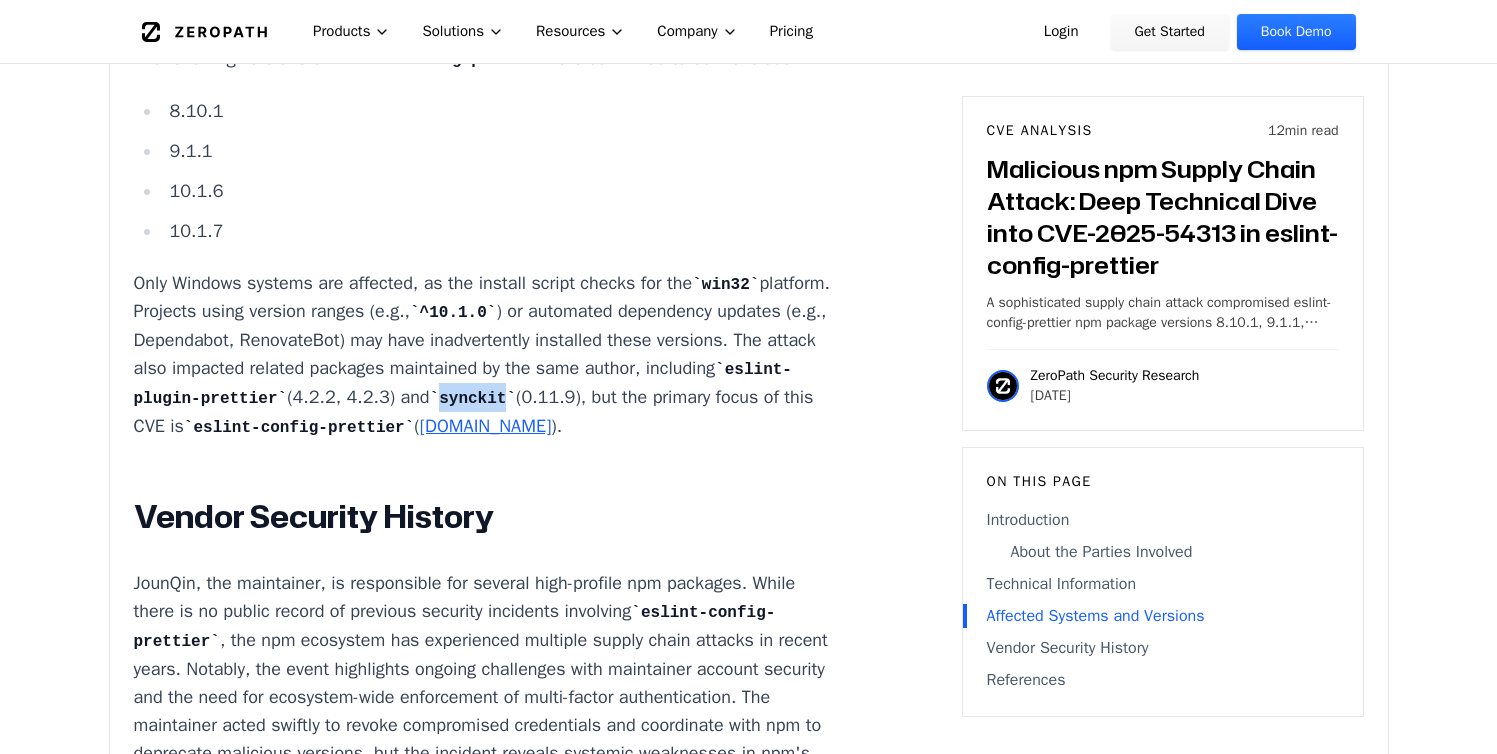 click on "synckit" at bounding box center (473, 399) 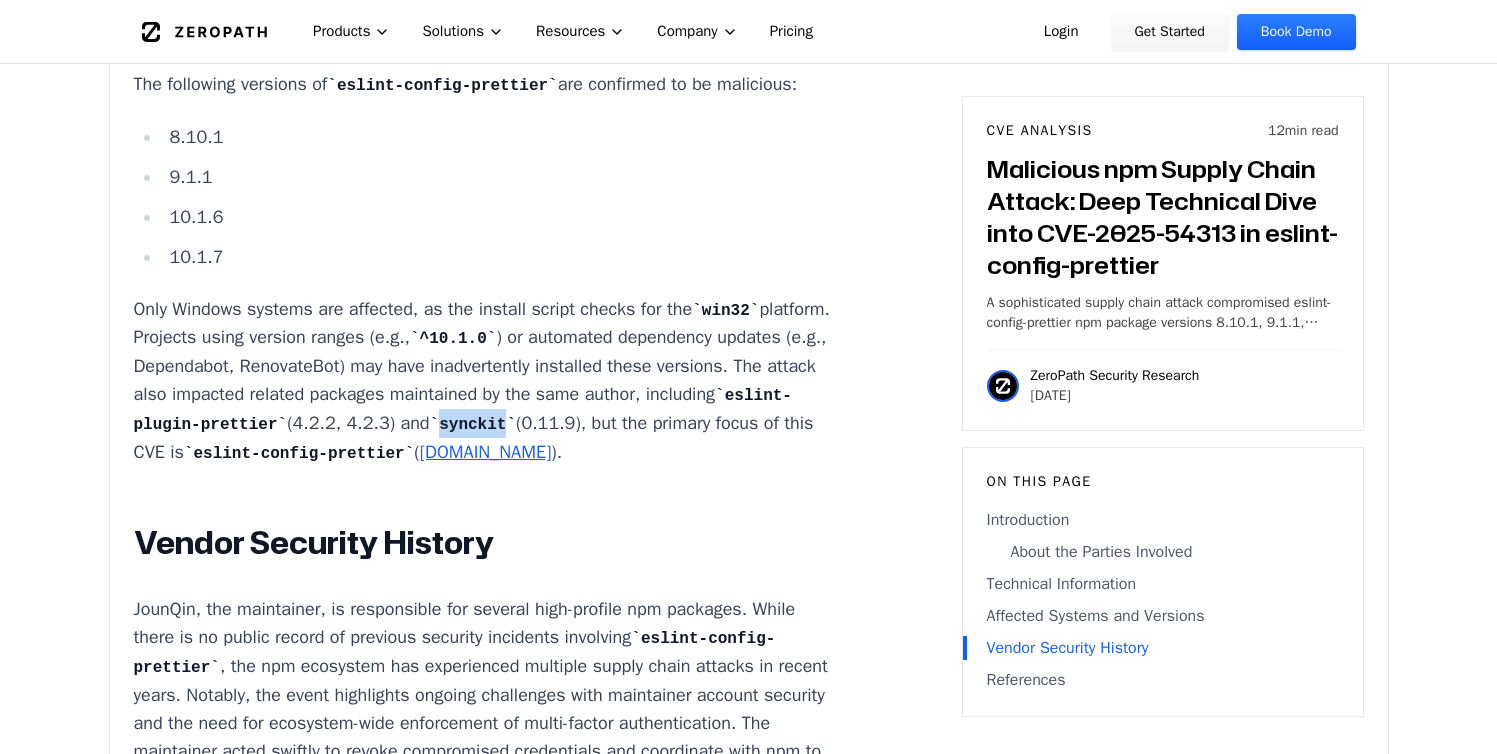 scroll, scrollTop: 3546, scrollLeft: 0, axis: vertical 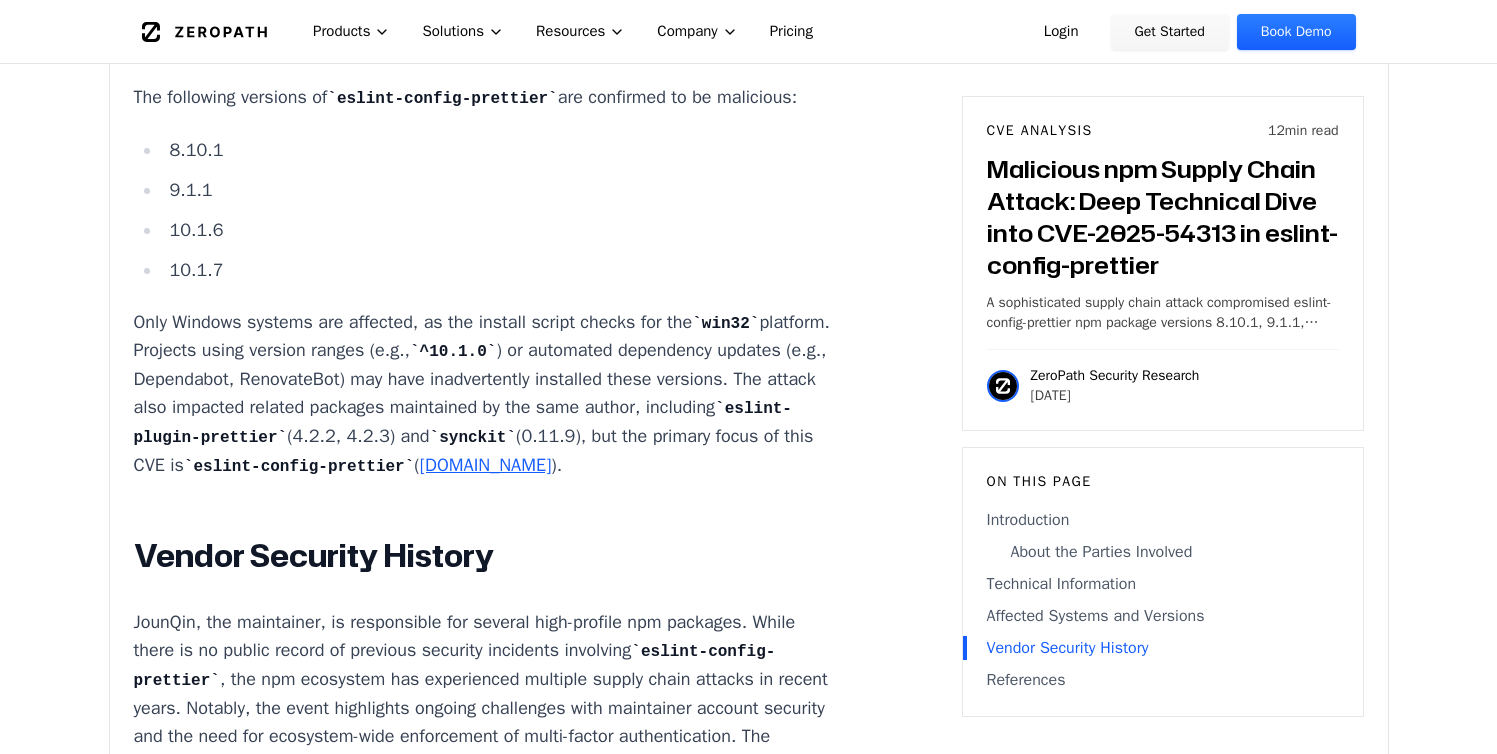 click on "Only Windows systems are affected, as the install script checks for the  win32  platform. Projects using version ranges (e.g.,  ^10.1.0 ) or automated dependency updates (e.g., Dependabot, RenovateBot) may have inadvertently installed these versions. The attack also impacted related packages maintained by the same author, including  eslint-plugin-prettier  (4.2.2, 4.2.3) and  synckit  (0.11.9), but the primary focus of this CVE is  eslint-config-prettier  ( [DOMAIN_NAME] )." at bounding box center [485, 394] 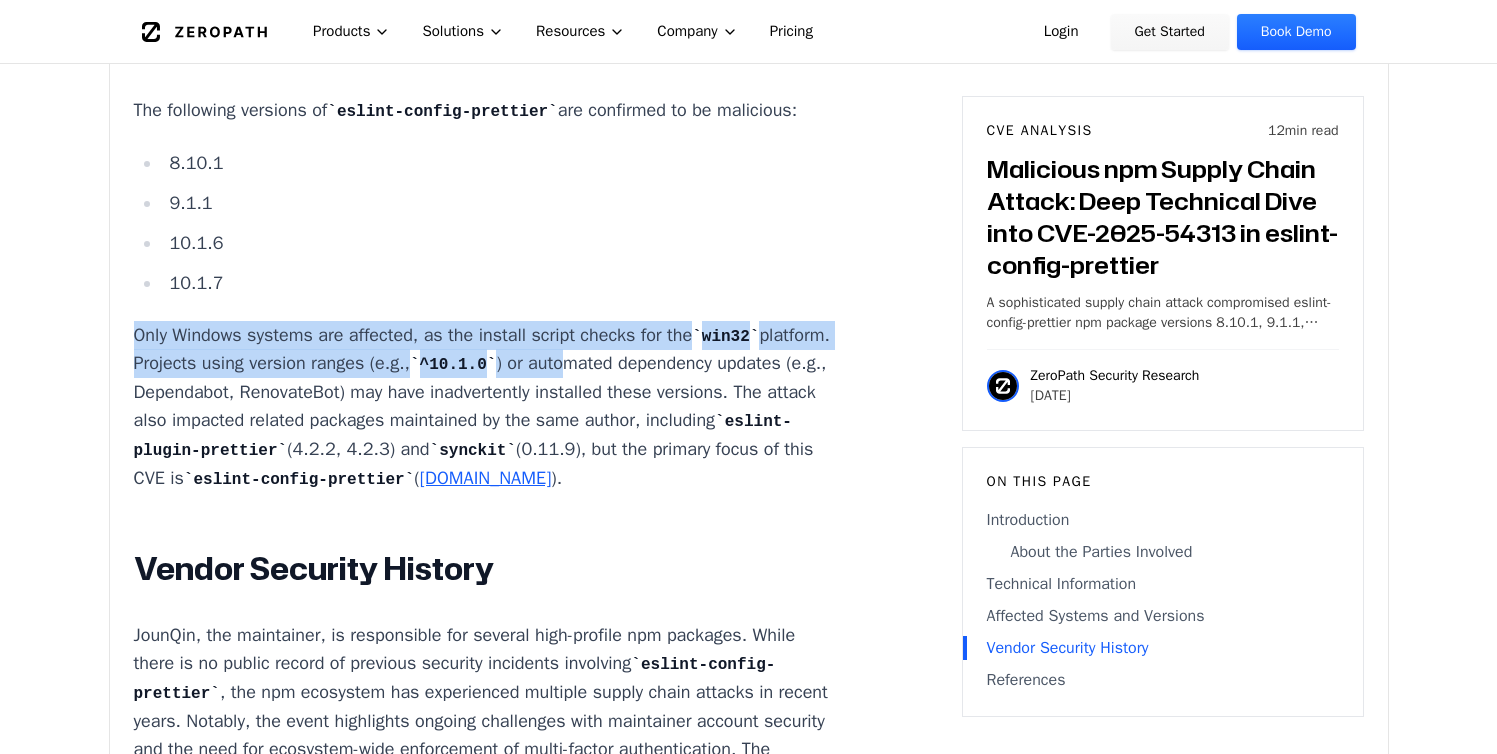 scroll, scrollTop: 3520, scrollLeft: 0, axis: vertical 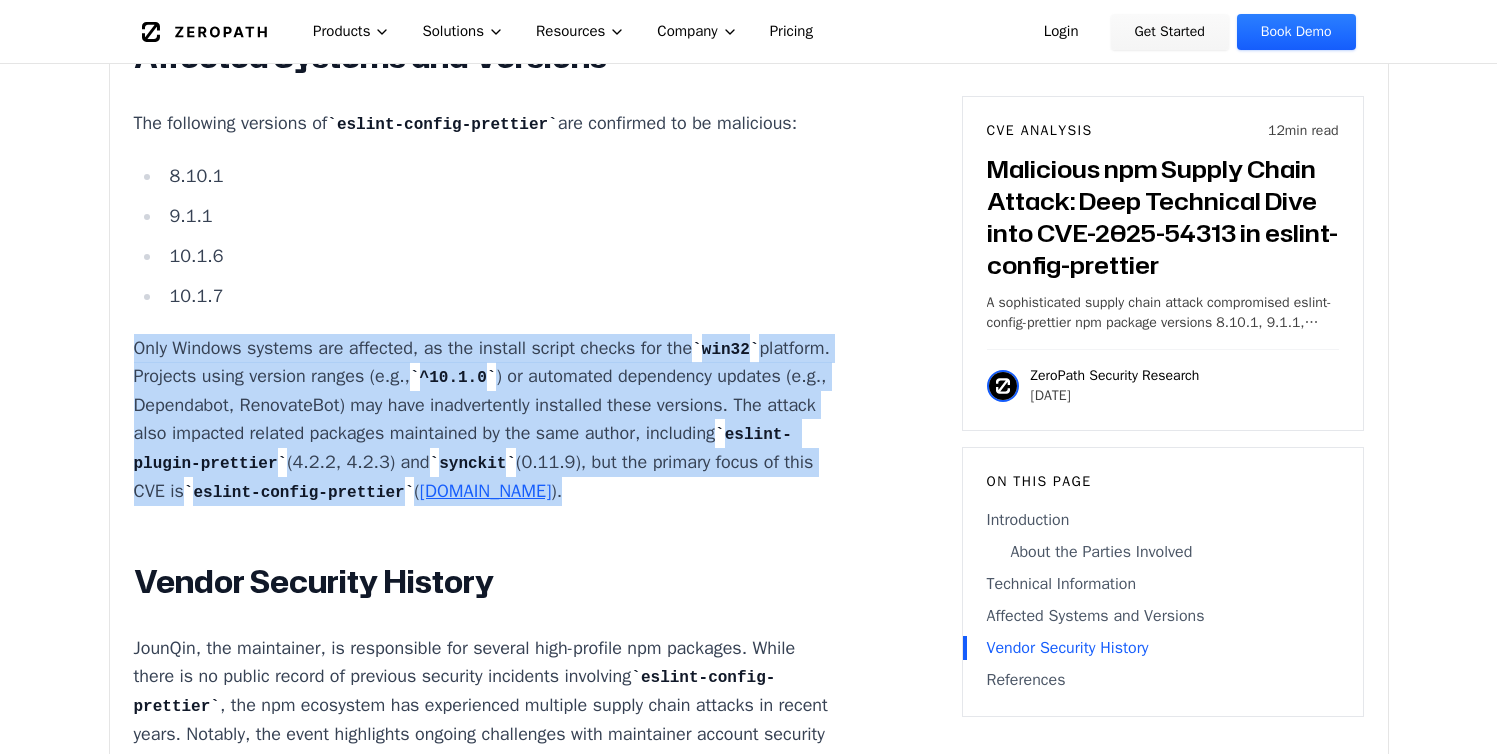 drag, startPoint x: 137, startPoint y: 342, endPoint x: 526, endPoint y: 510, distance: 423.7275 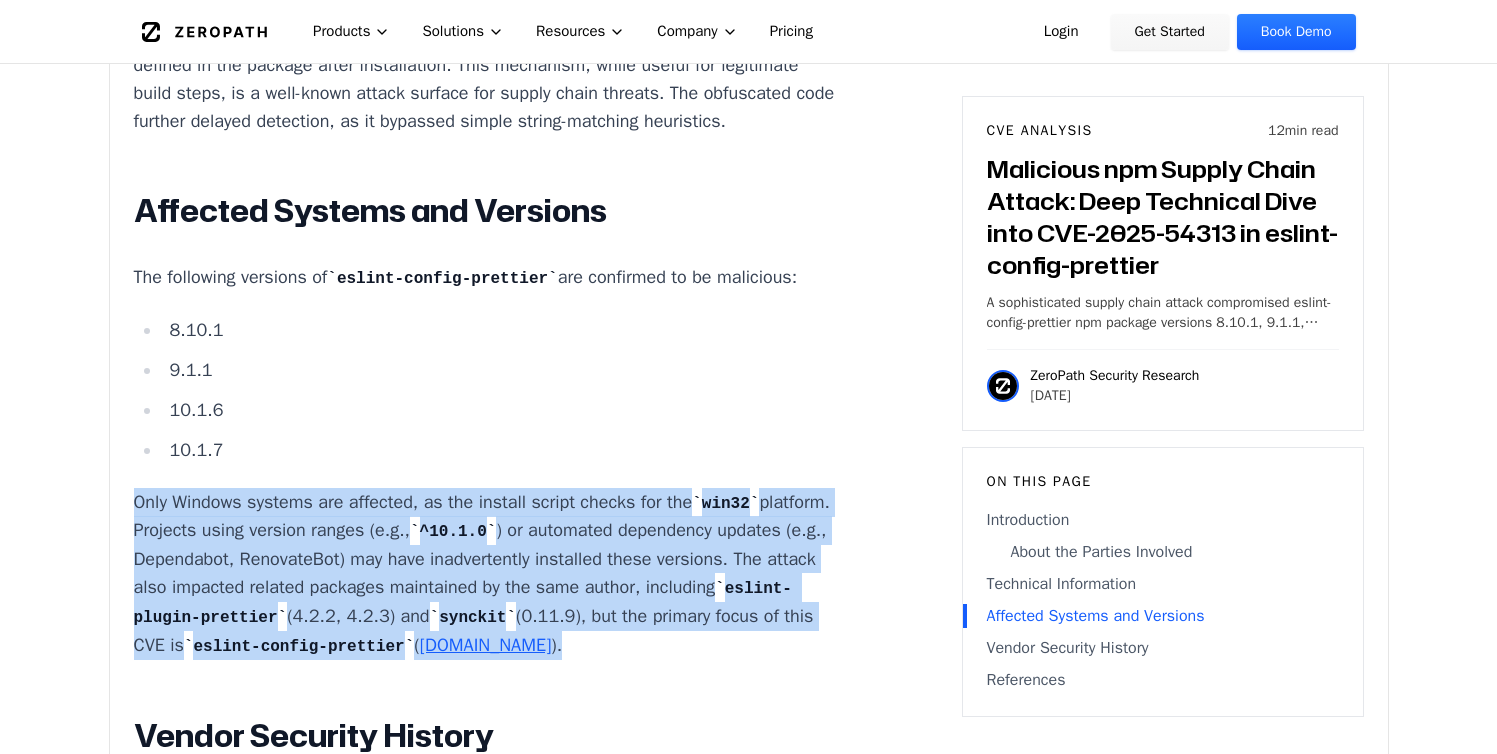scroll, scrollTop: 3405, scrollLeft: 0, axis: vertical 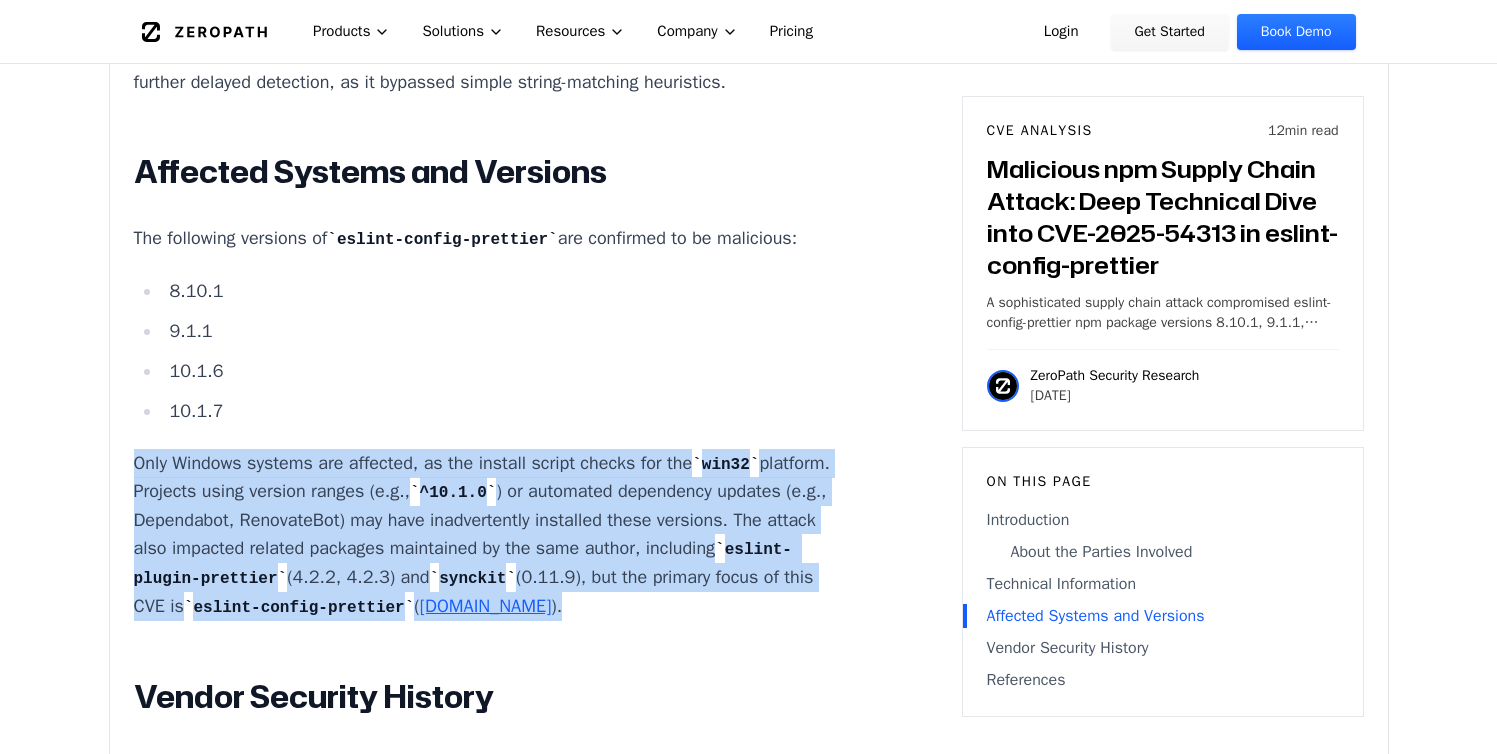 click on "Only Windows systems are affected, as the install script checks for the  win32  platform. Projects using version ranges (e.g.,  ^10.1.0 ) or automated dependency updates (e.g., Dependabot, RenovateBot) may have inadvertently installed these versions. The attack also impacted related packages maintained by the same author, including  eslint-plugin-prettier  (4.2.2, 4.2.3) and  synckit  (0.11.9), but the primary focus of this CVE is  eslint-config-prettier  ( [DOMAIN_NAME] )." at bounding box center [485, 535] 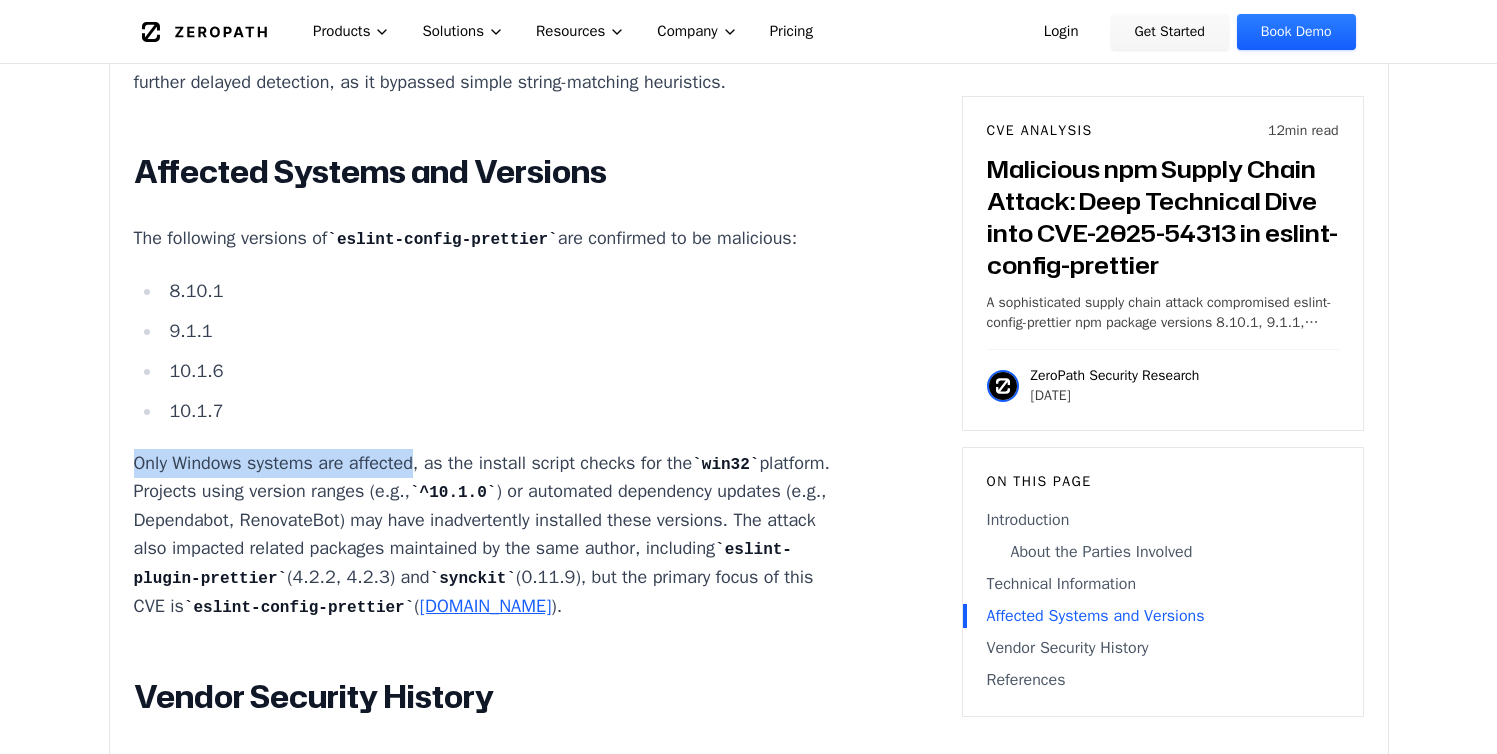 drag, startPoint x: 135, startPoint y: 482, endPoint x: 422, endPoint y: 480, distance: 287.00696 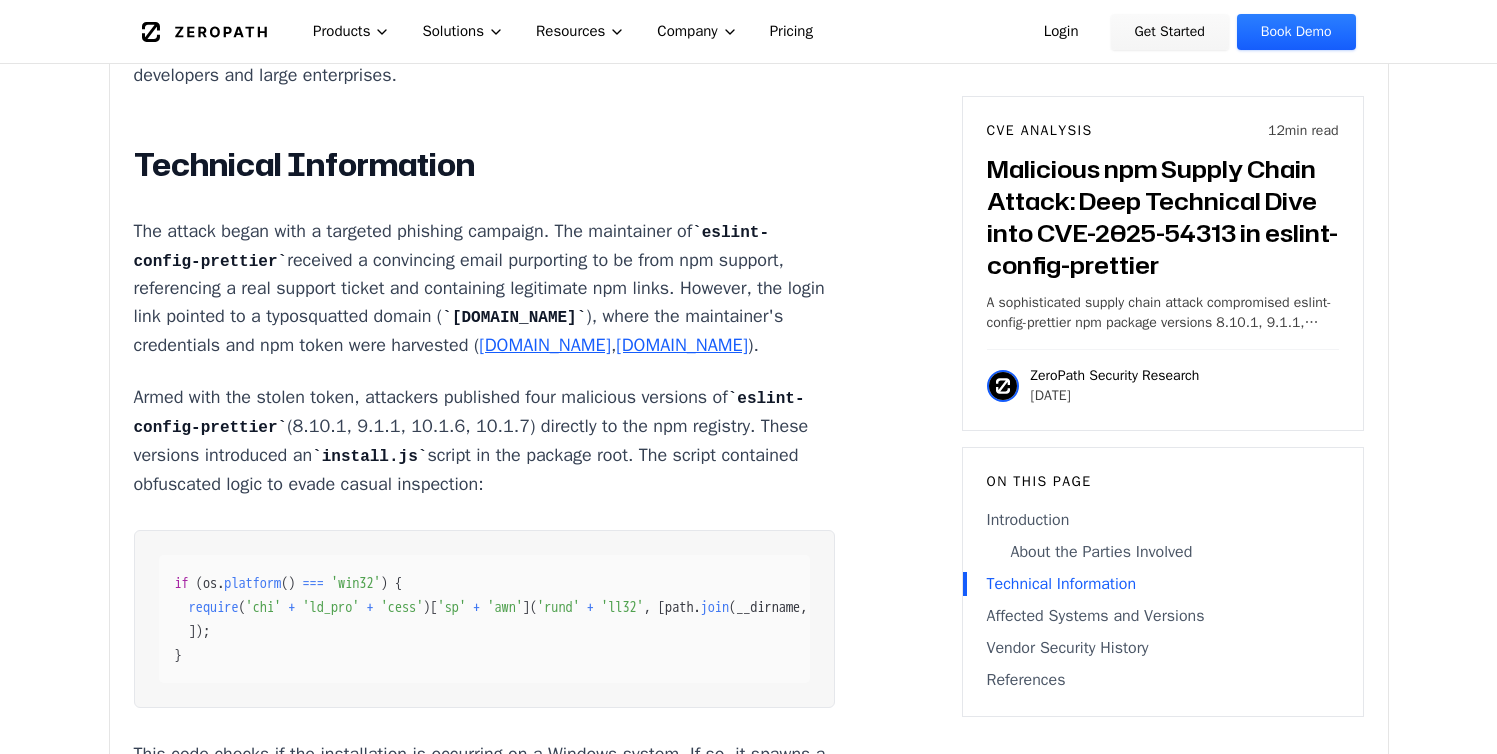 scroll, scrollTop: 2335, scrollLeft: 0, axis: vertical 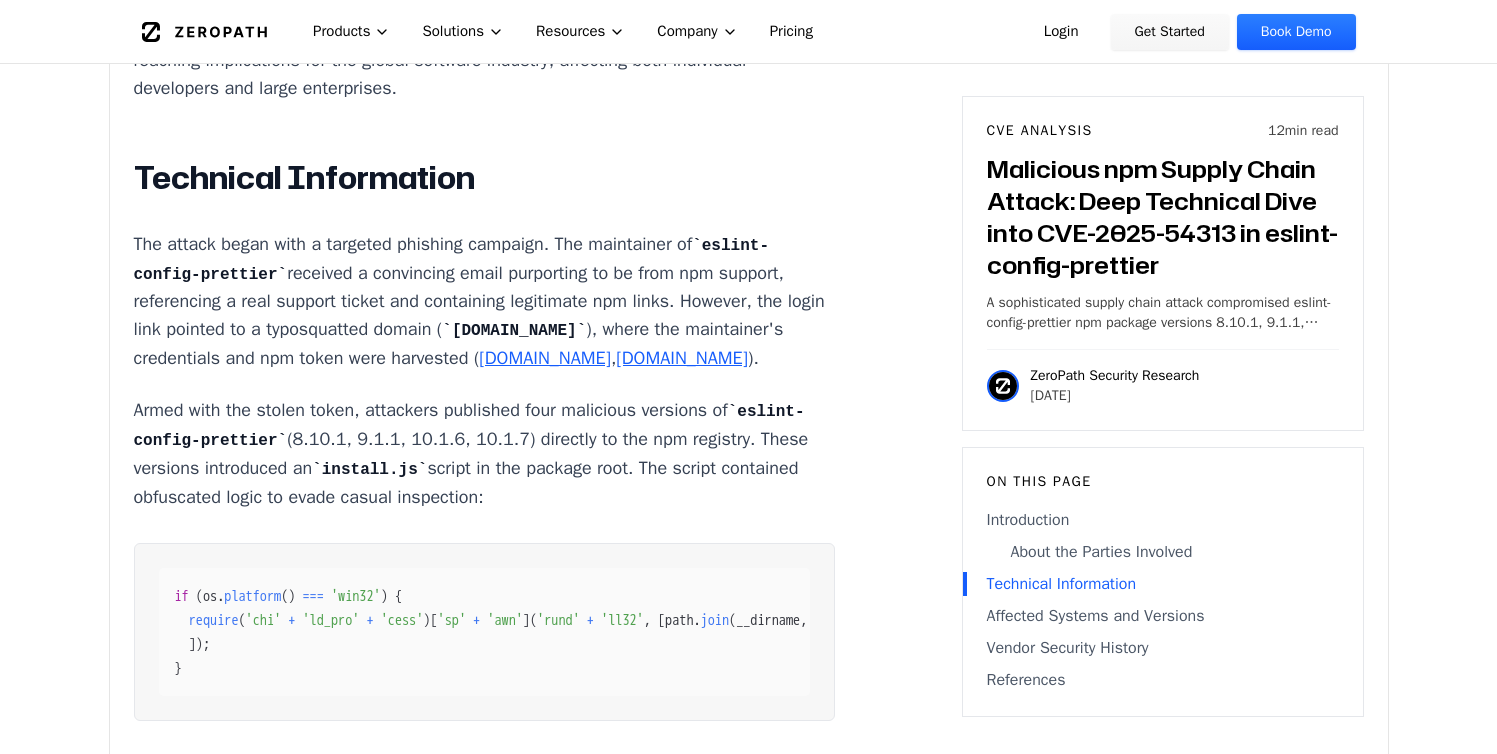 click on "The attack began with a targeted phishing campaign. The maintainer of  eslint-config-prettier  received a convincing email purporting to be from npm support, referencing a real support ticket and containing legitimate npm links. However, the login link pointed to a typosquatted domain ( [DOMAIN_NAME] ), where the maintainer's credentials and npm token were harvested ( [DOMAIN_NAME] ,  [DOMAIN_NAME] )." at bounding box center [485, 301] 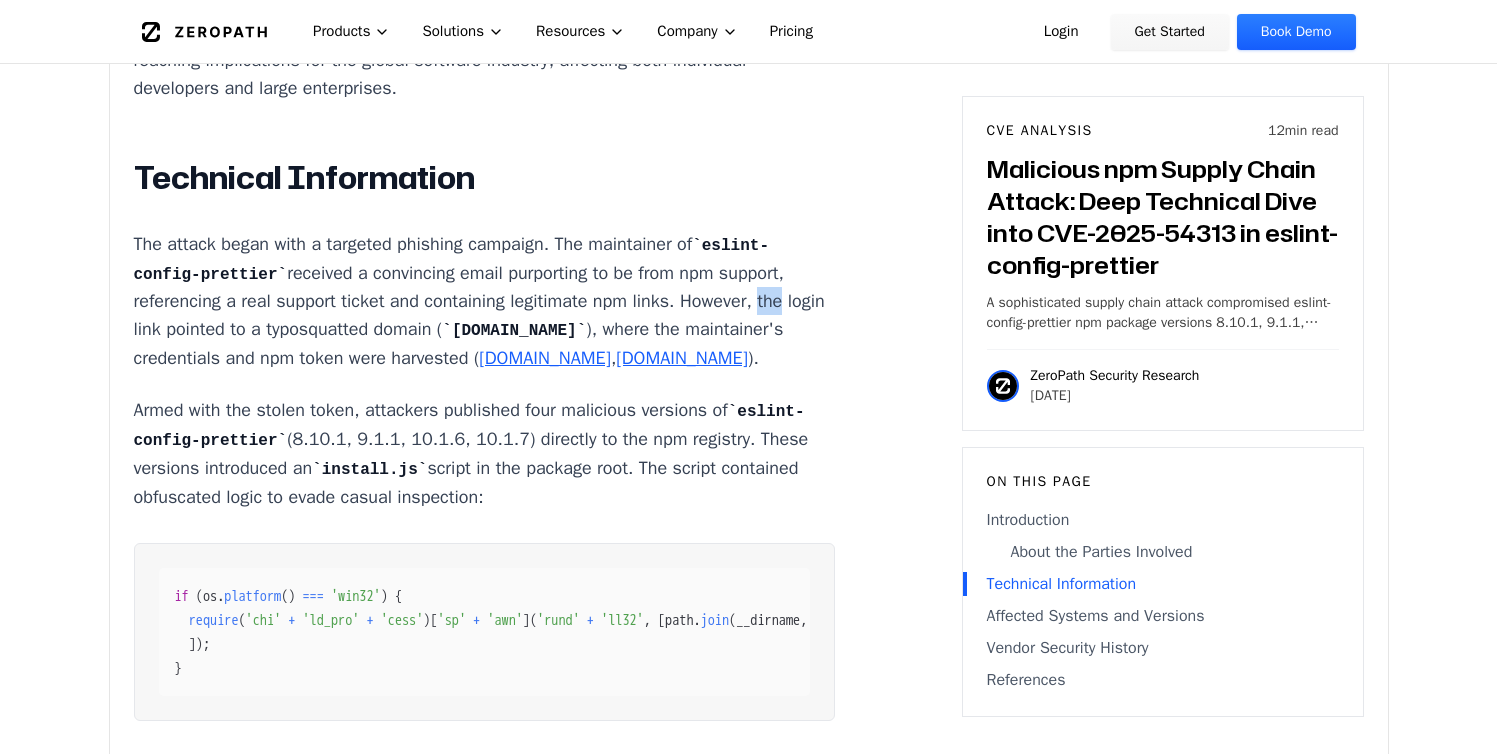 drag, startPoint x: 665, startPoint y: 276, endPoint x: 641, endPoint y: 290, distance: 27.784887 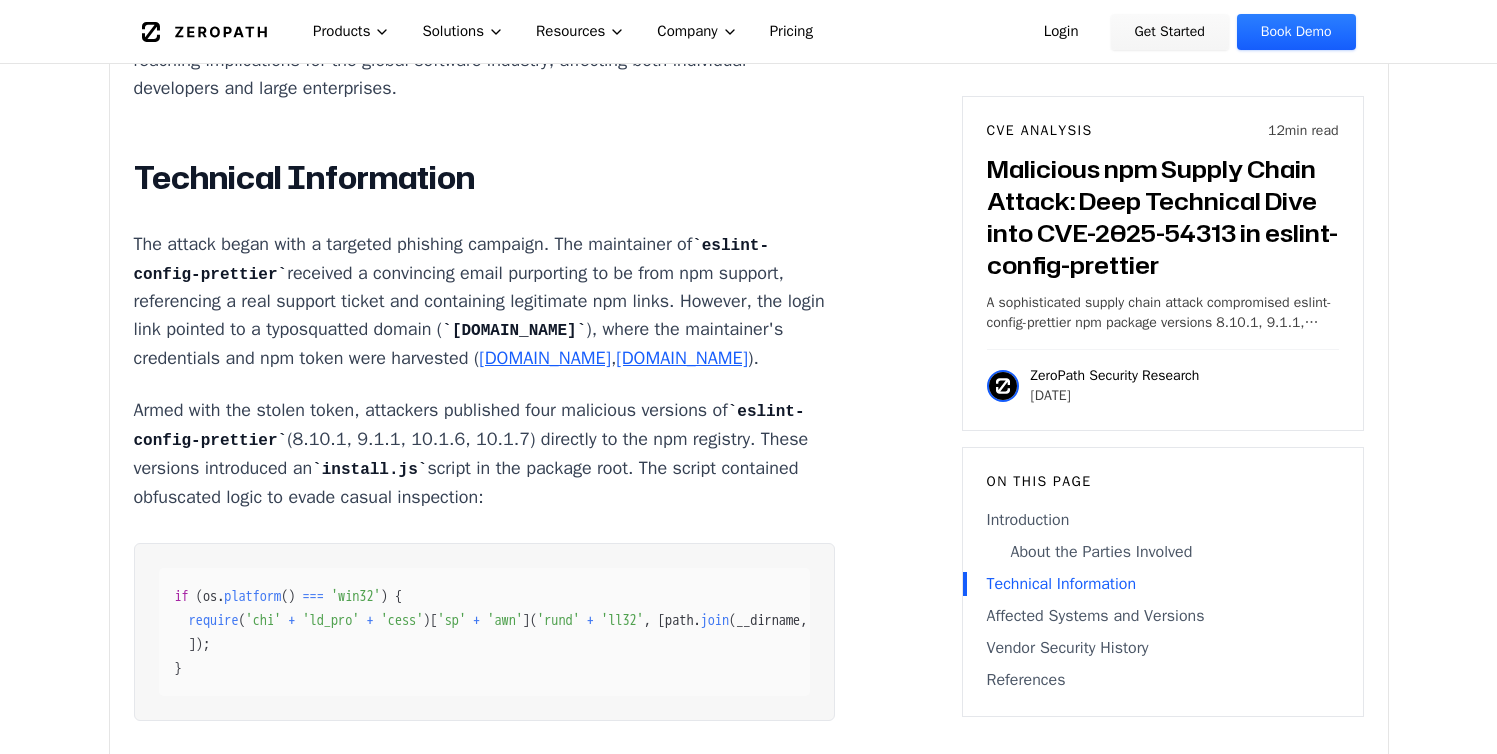 click on "The attack began with a targeted phishing campaign. The maintainer of  eslint-config-prettier  received a convincing email purporting to be from npm support, referencing a real support ticket and containing legitimate npm links. However, the login link pointed to a typosquatted domain ( [DOMAIN_NAME] ), where the maintainer's credentials and npm token were harvested ( [DOMAIN_NAME] ,  [DOMAIN_NAME] )." at bounding box center (485, 301) 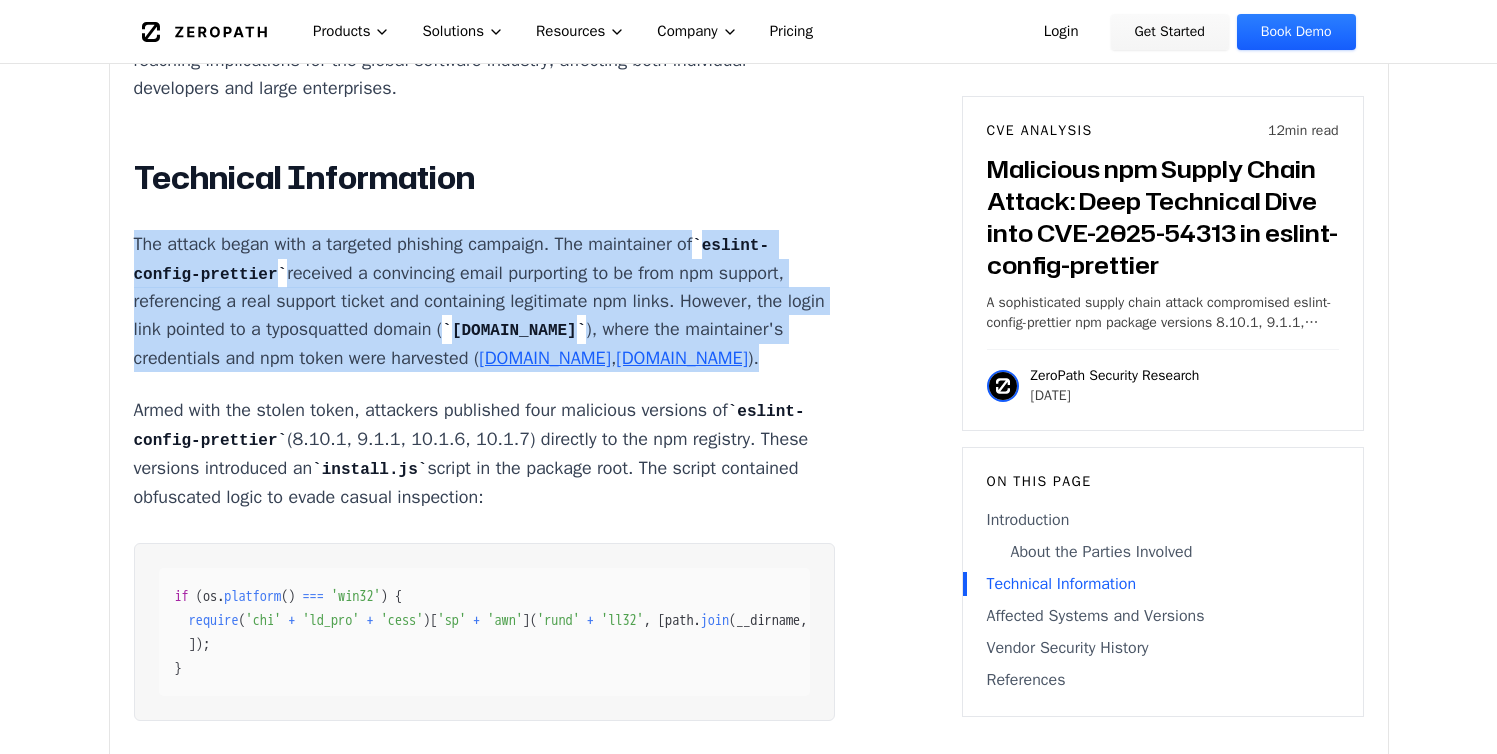 drag, startPoint x: 606, startPoint y: 347, endPoint x: 136, endPoint y: 228, distance: 484.8309 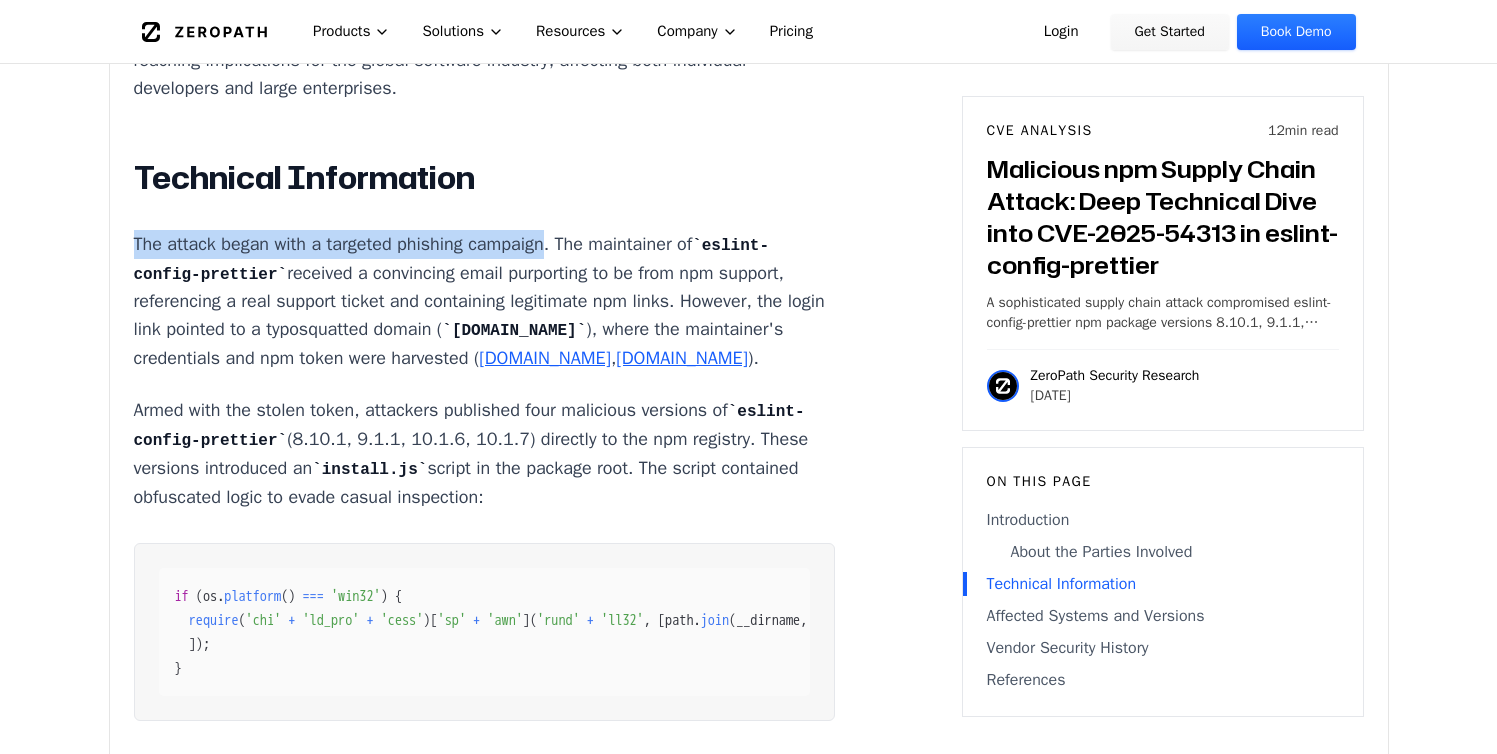 drag, startPoint x: 122, startPoint y: 229, endPoint x: 554, endPoint y: 230, distance: 432.00116 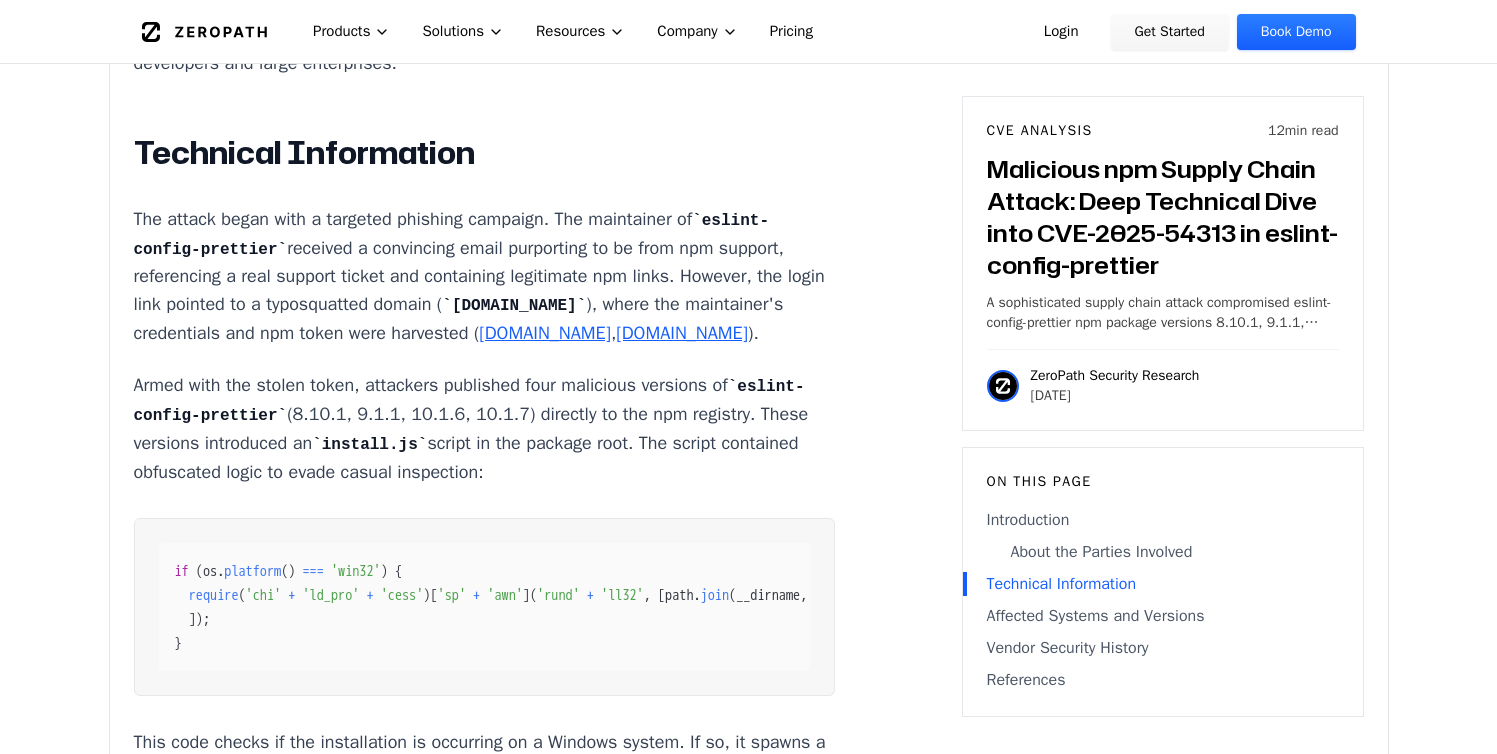 click on "Malicious npm Supply Chain Attack: Deep Technical Dive into CVE-2025-54313 in eslint-config-prettier
When trusted open-source tools become attack vectors, the consequences ripple across the global software supply chain. The recent compromise of  eslint-config-prettier —a package with over 30 million weekly downloads—demonstrates just how quickly a single phishing email can cascade into widespread malware infections. Security teams and developers alike must understand the technical intricacies of CVE-2025-54313 to defend their environments and restore trust in their toolchains.
Introduction
The JavaScript ecosystem relies heavily on npm packages for code linting and formatting.  eslint-config-prettier
About the Parties Involved
eslint-config-prettier
Technical Information
The attack began with a targeted phishing campaign. The maintainer of  eslint-config-prettier [DOMAIN_NAME] ), where the maintainer's credentials and npm token were harvested ( [DOMAIN_NAME] ,  [DOMAIN_NAME] ).
if" at bounding box center [485, 944] 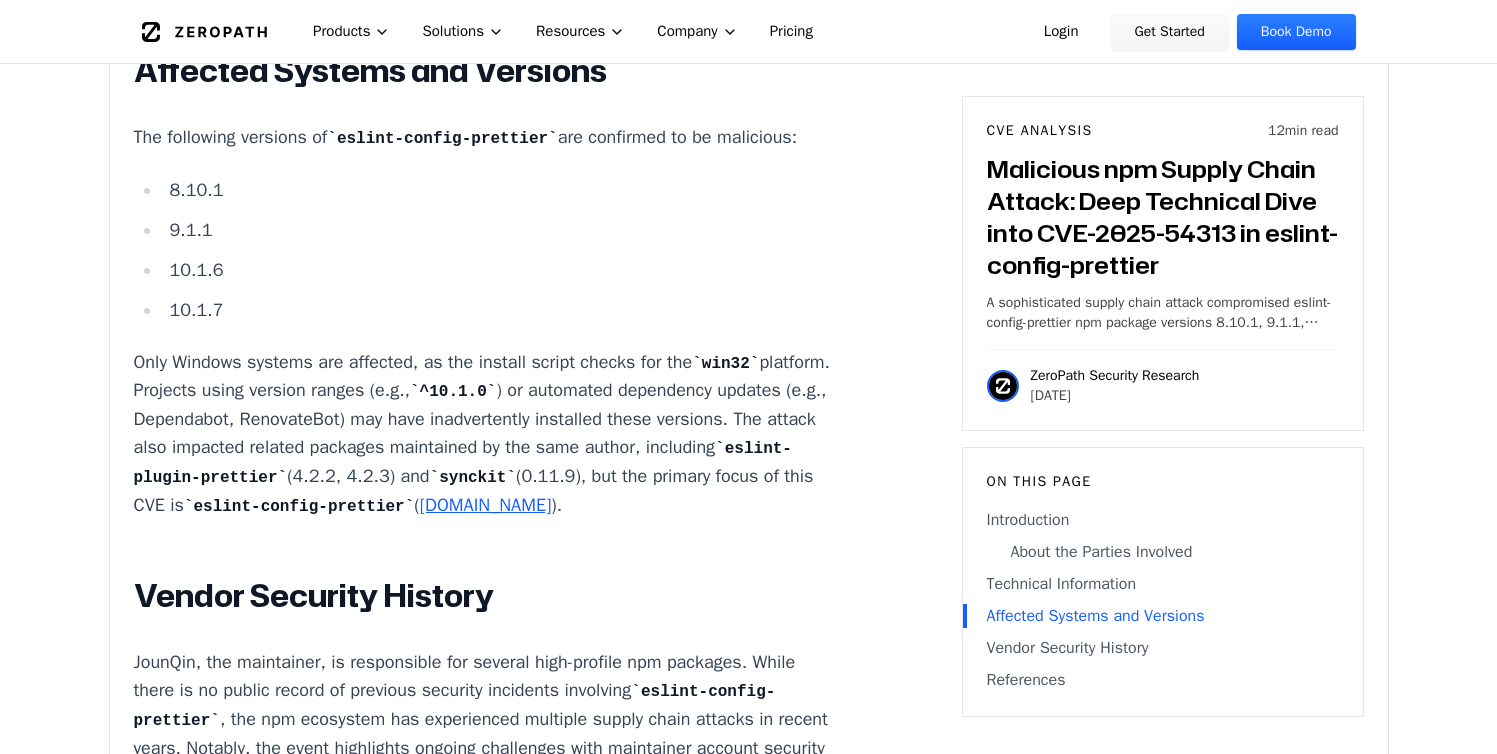 scroll, scrollTop: 3493, scrollLeft: 0, axis: vertical 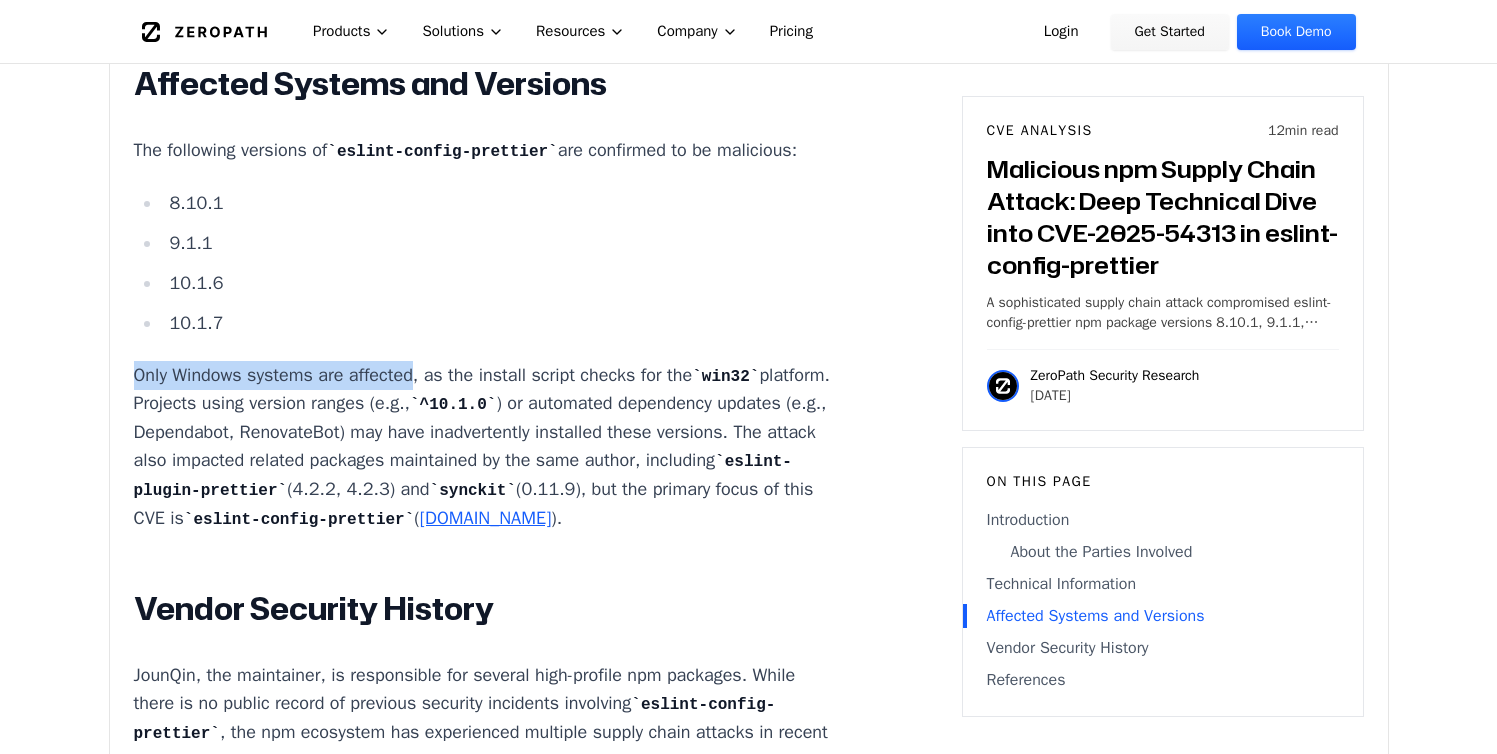 drag, startPoint x: 130, startPoint y: 395, endPoint x: 420, endPoint y: 409, distance: 290.33774 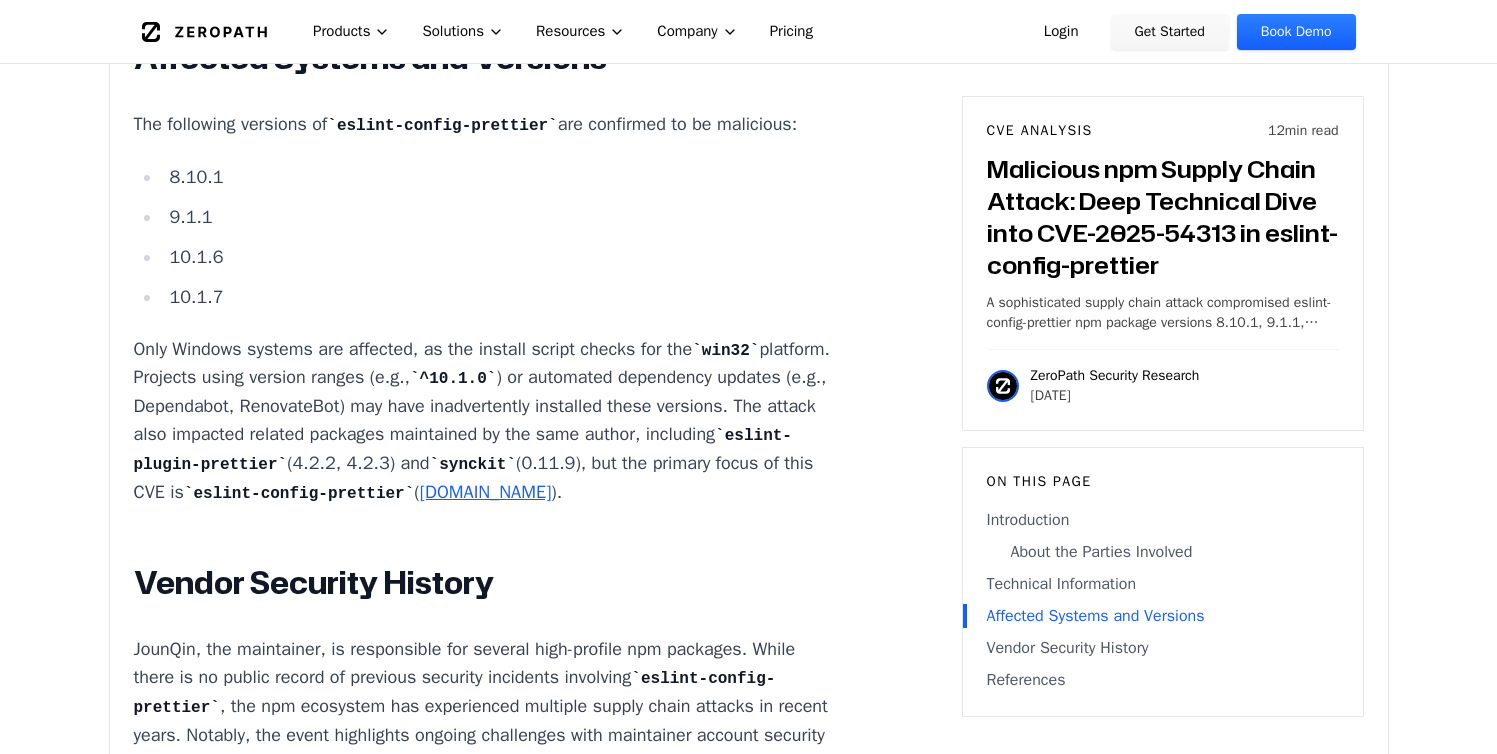 click on "How ZeroPath Works Learn the technical details of how ZeroPath works under the hood. ZeroPath Products Solutions Resources Company Pricing Login Get Started Book Demo Back to Blog Malicious npm Supply Chain Attack: Deep Technical Dive into CVE-2025-54313 in eslint-config-prettier A sophisticated supply chain attack compromised eslint-config-prettier npm package versions 8.10.1, 9.1.1, 10.1.6, and 10.1.7, embedding malware that targets Windows systems. This post provides a detailed technical breakdown of CVE-2025-54313, including attack vectors, affected versions, and actionable mitigation strategies for security professionals. CVE Analysis 12  min read ZeroPath Security Research [DATE] Experimental AI-Generated Content This CVE analysis is an experimental publication that is completely AI-generated. The content may contain errors or inaccuracies and is subject to change as more information becomes available. We are continuously refining our process. [EMAIL_ADDRESS][DOMAIN_NAME]
eslint-config-prettier" at bounding box center [748, 34] 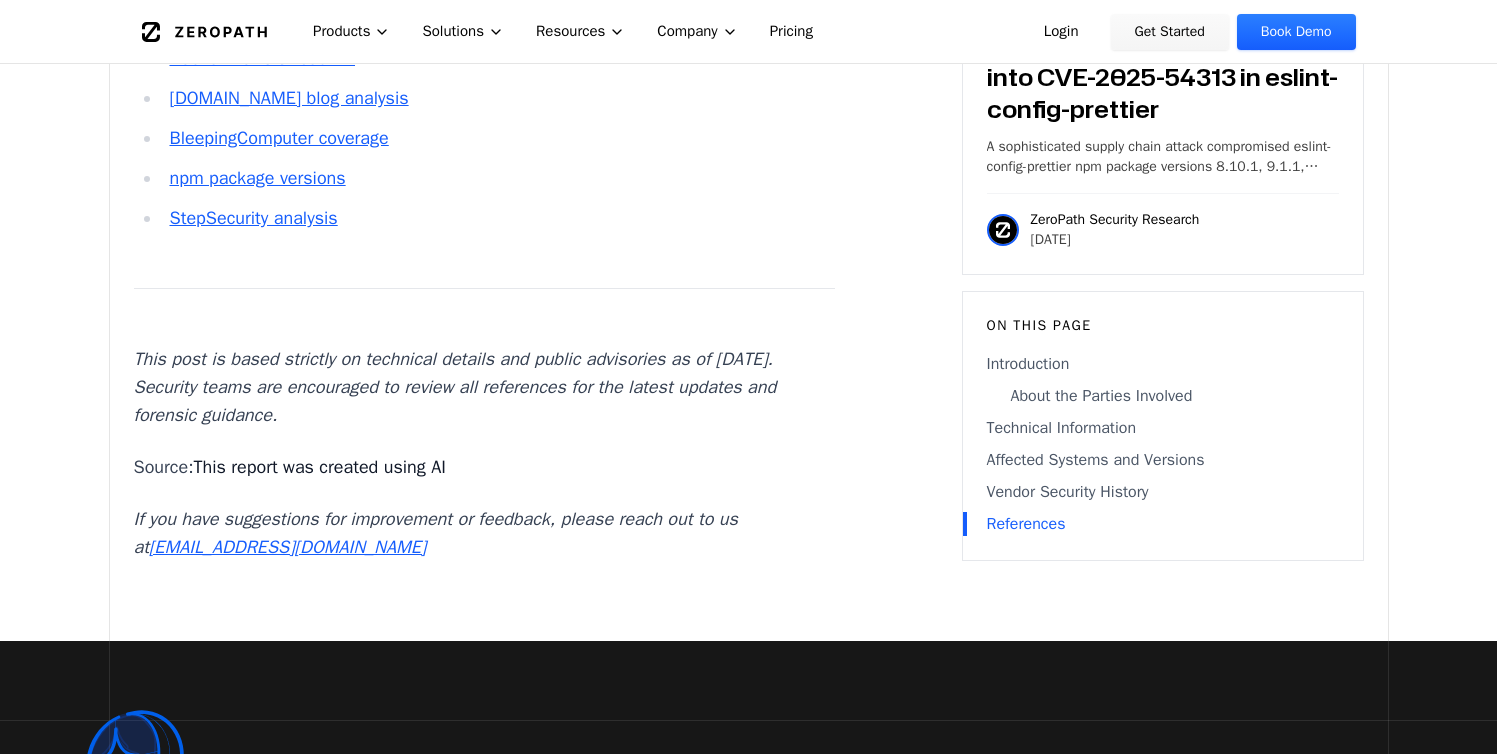 scroll, scrollTop: 4637, scrollLeft: 0, axis: vertical 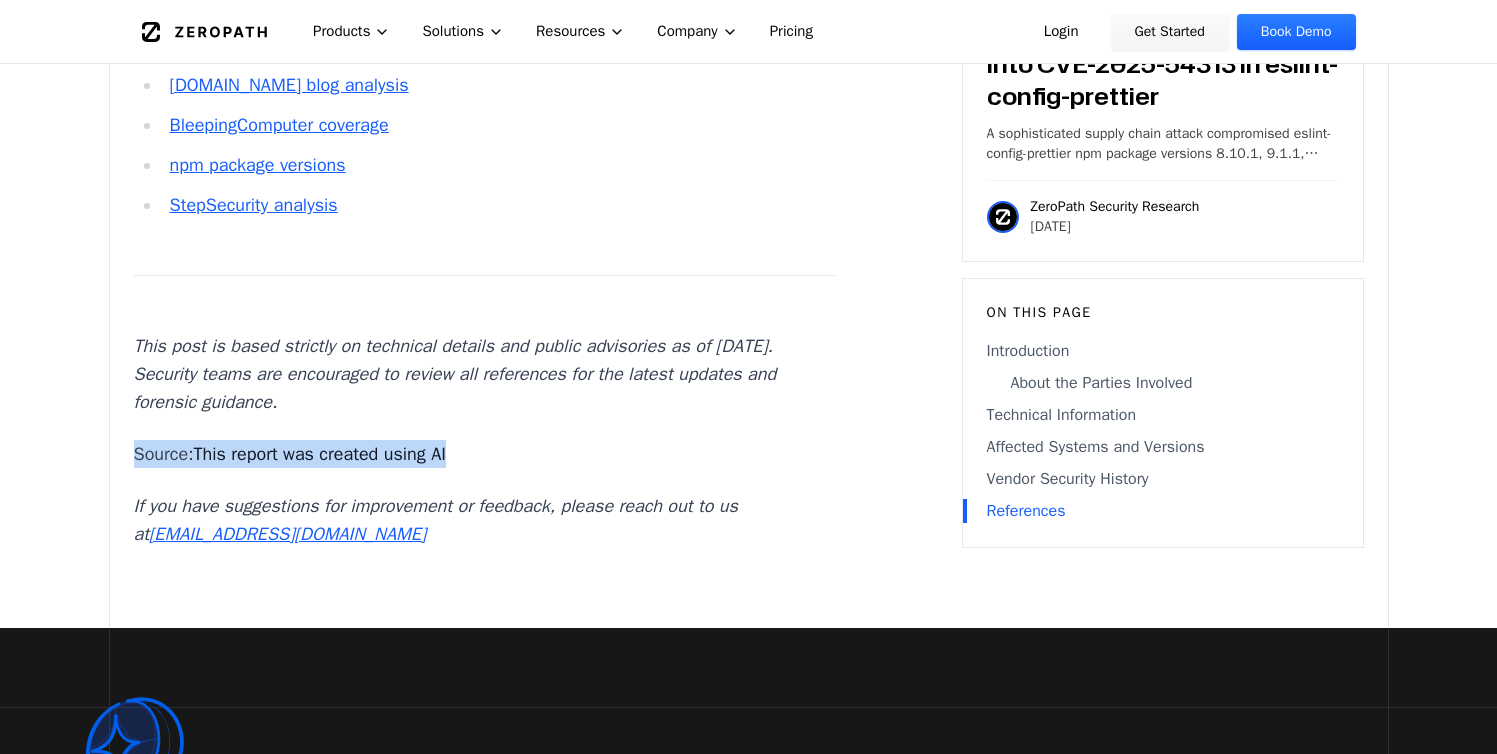 drag, startPoint x: 491, startPoint y: 469, endPoint x: 131, endPoint y: 468, distance: 360.0014 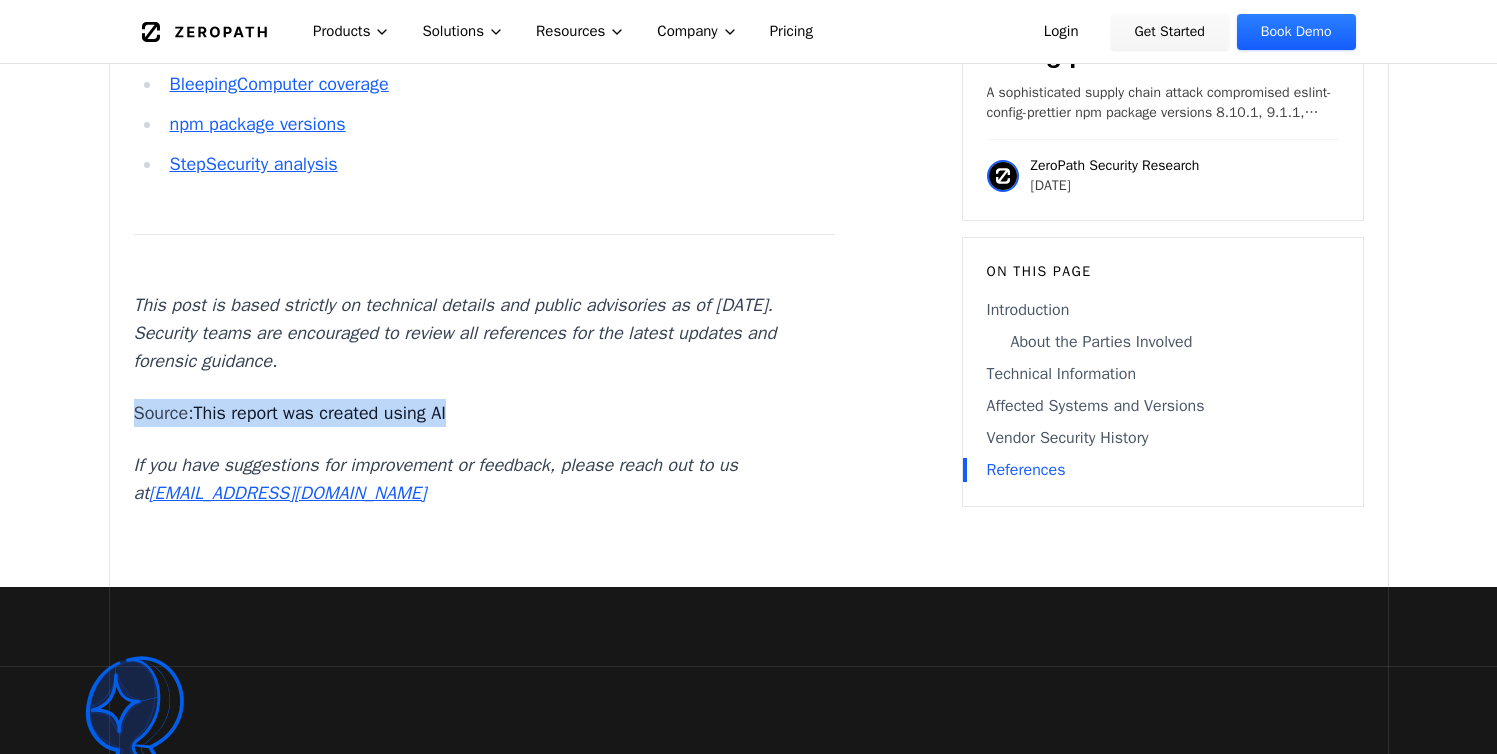 scroll, scrollTop: 4626, scrollLeft: 0, axis: vertical 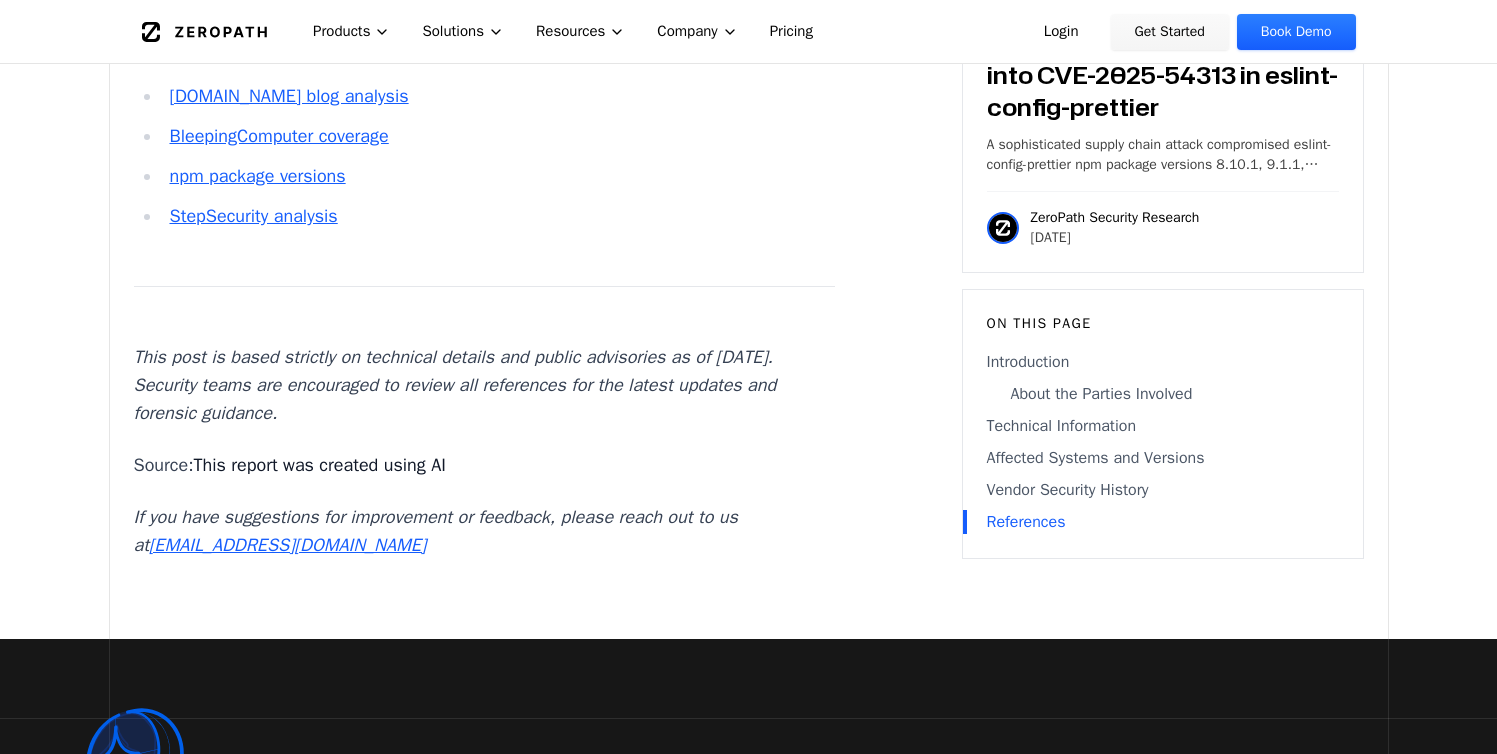 click on "This post is based strictly on technical details and public advisories as of [DATE]. Security teams are encouraged to review all references for the latest updates and forensic guidance." at bounding box center [485, 385] 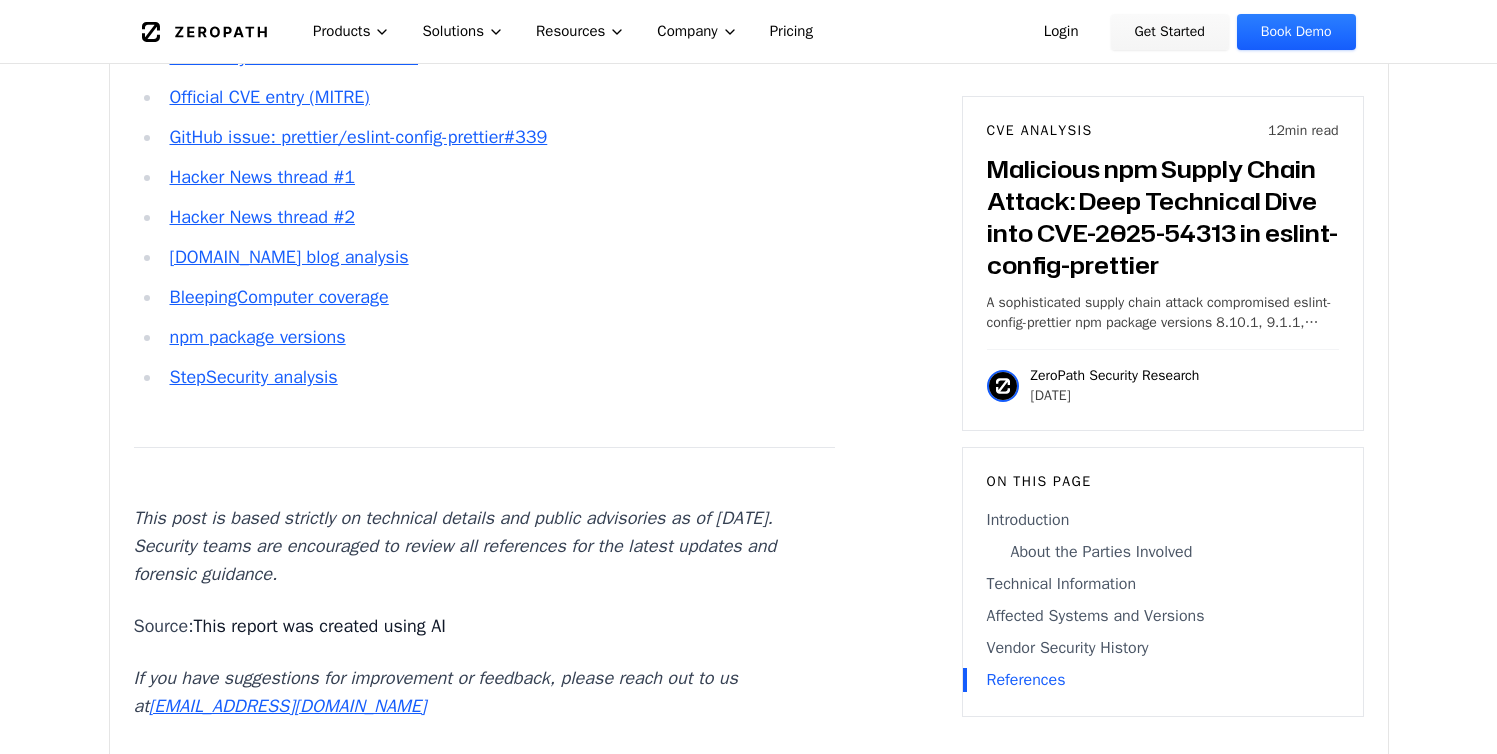 scroll, scrollTop: 4618, scrollLeft: 0, axis: vertical 